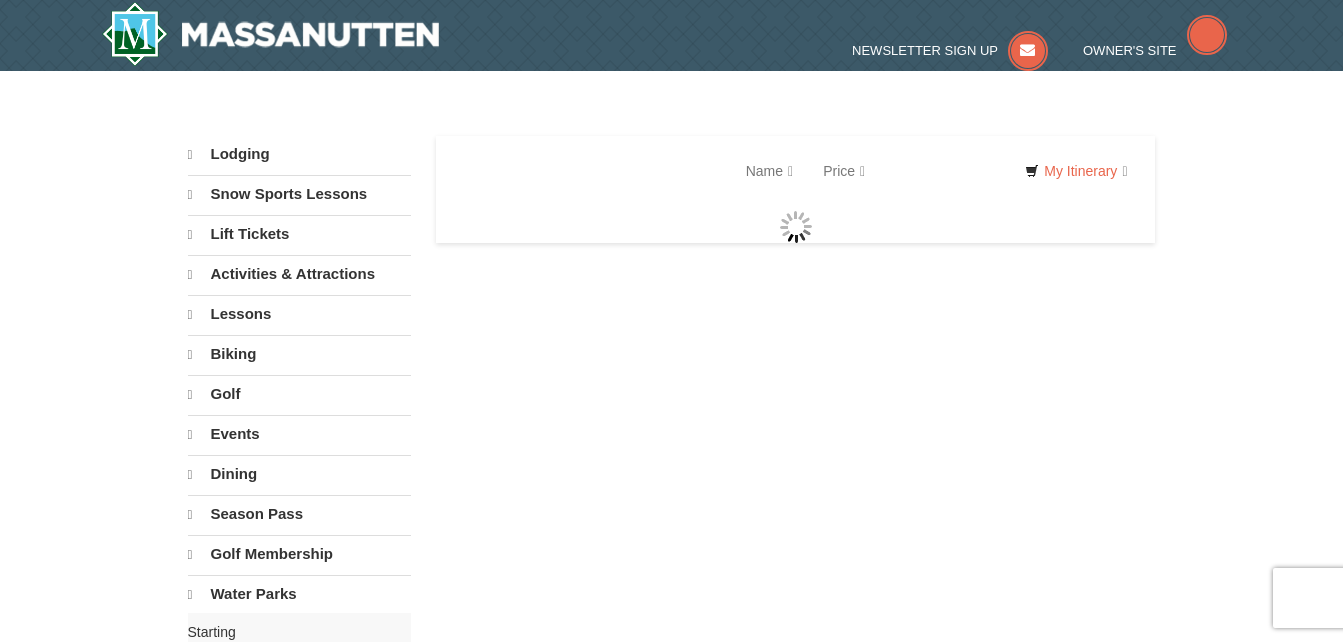 scroll, scrollTop: 0, scrollLeft: 0, axis: both 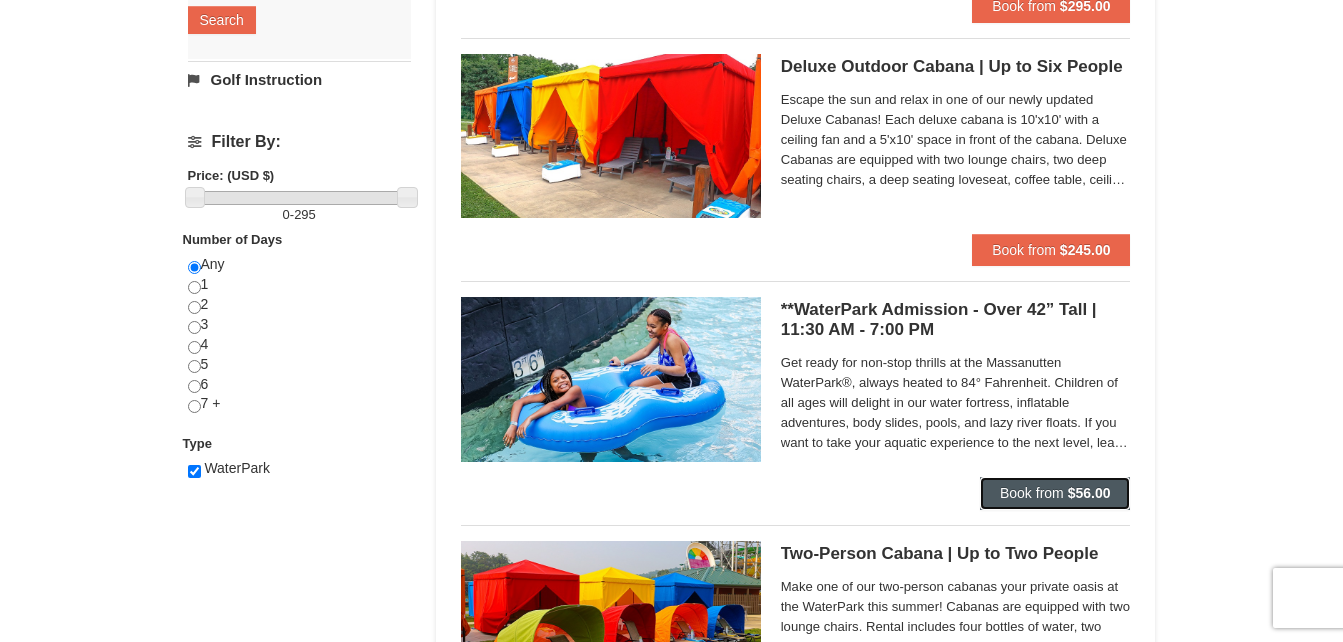 click on "Book from" at bounding box center (1032, 493) 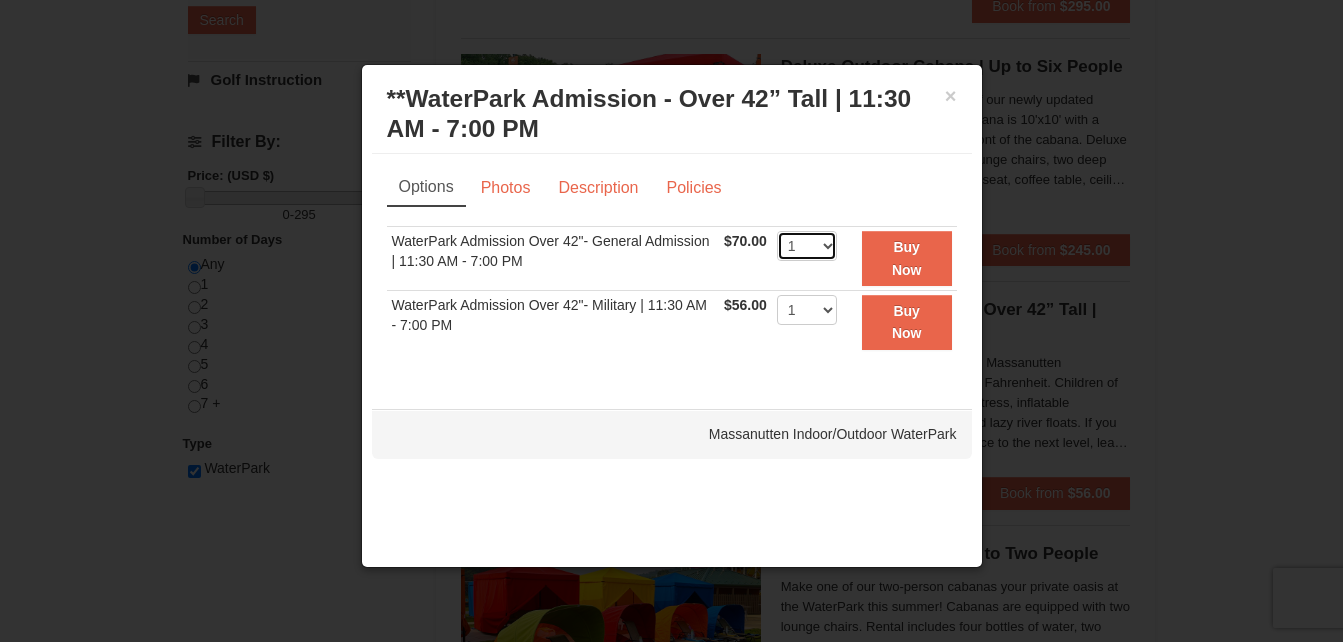click on "1
2
3
4
5
6
7
8
9
10
11
12
13
14
15
16
17
18
19
20
21 22" at bounding box center [807, 246] 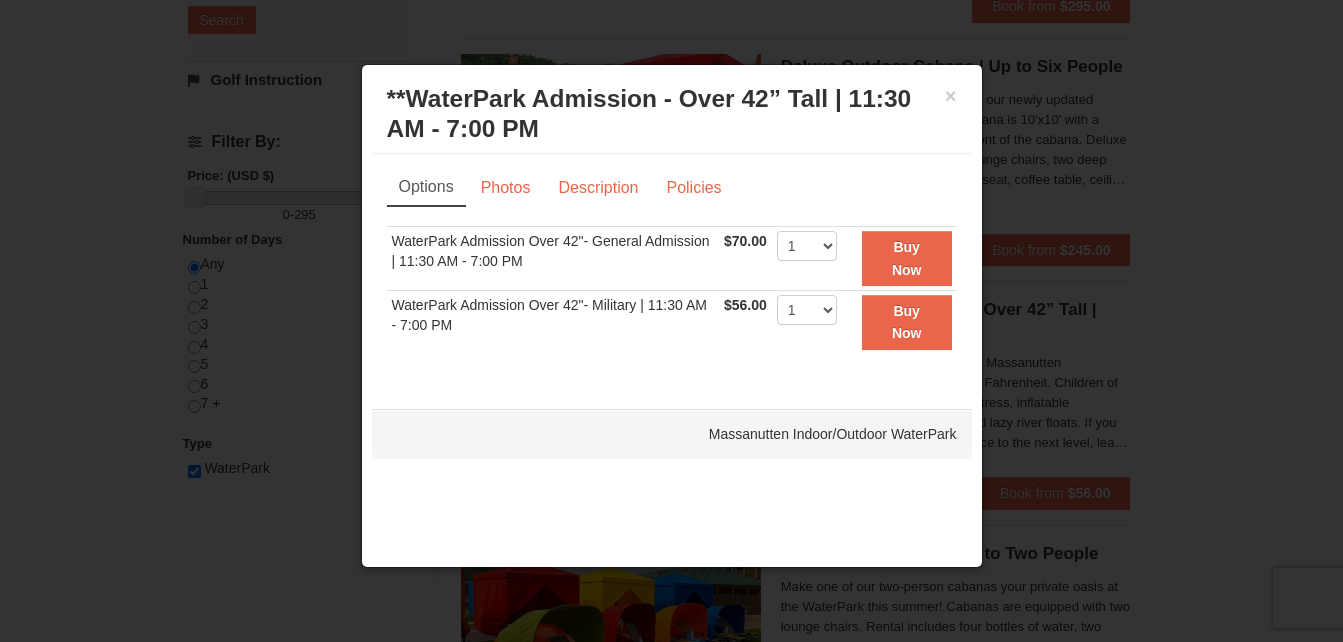 click on "WaterPark Admission Over 42"- Military | 11:30 AM - 7:00 PM" at bounding box center [553, 322] 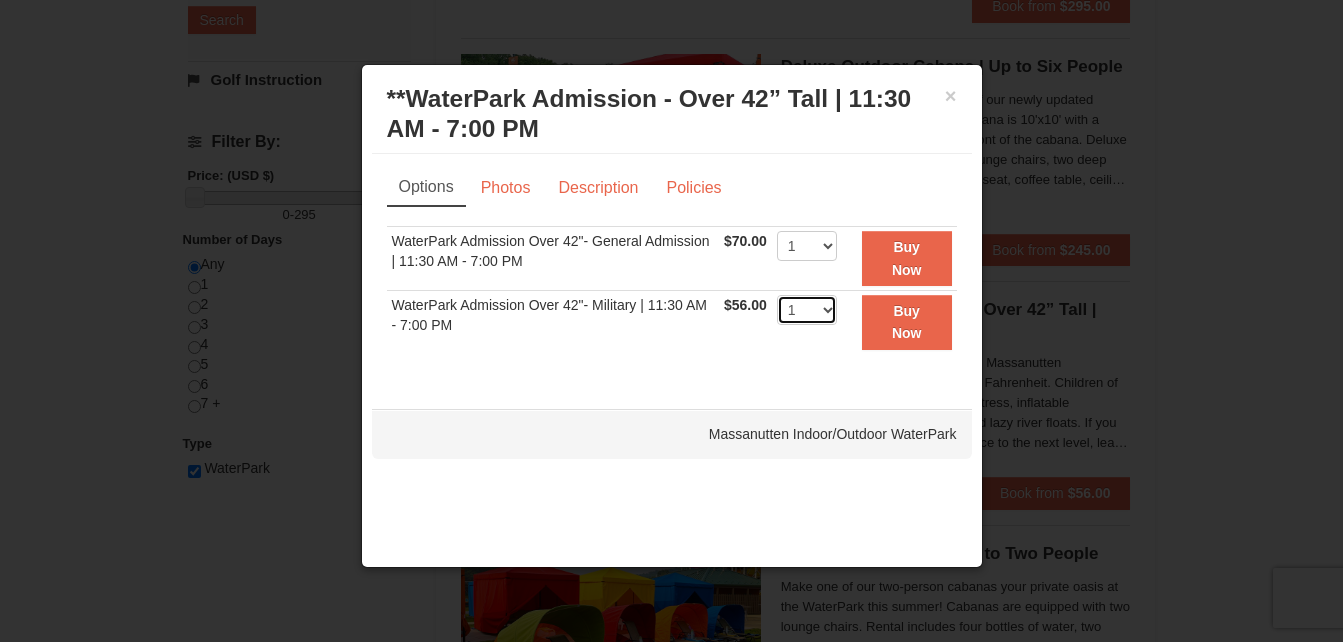 click on "1
2
3
4
5
6
7
8
9
10
11
12
13
14
15
16
17
18
19
20
21 22" at bounding box center (807, 310) 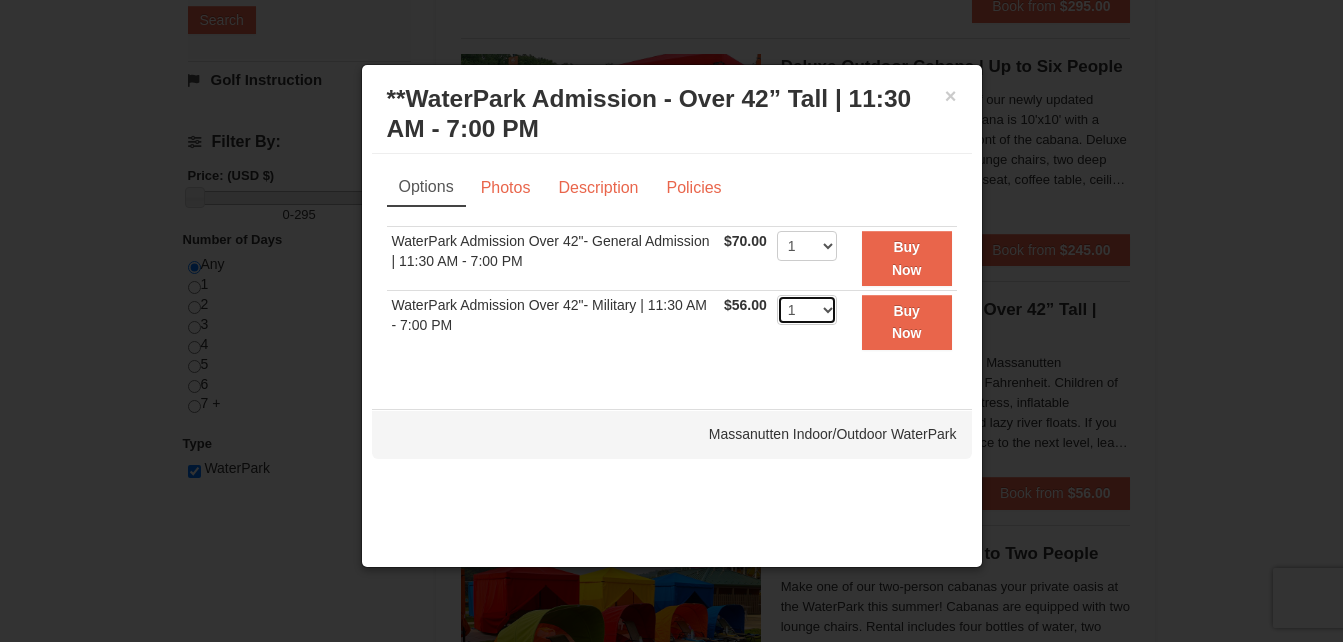 click on "1
2
3
4
5
6
7
8
9
10
11
12
13
14
15
16
17
18
19
20
21 22" at bounding box center [807, 310] 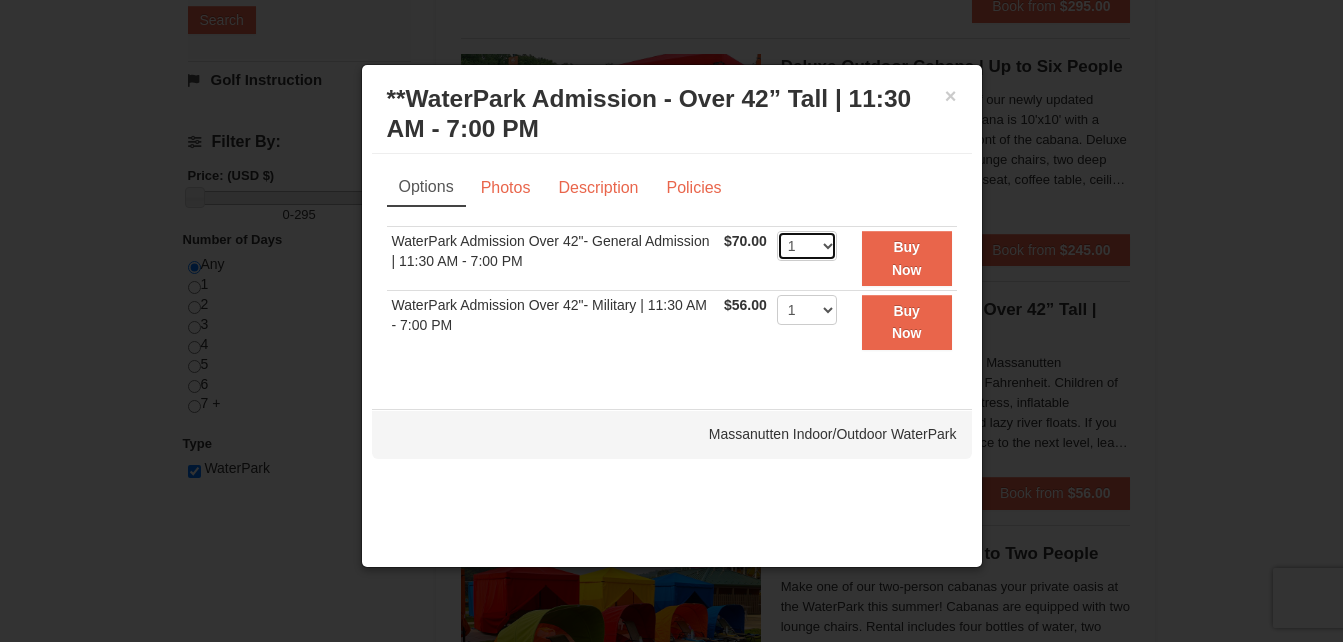 click on "1
2
3
4
5
6
7
8
9
10
11
12
13
14
15
16
17
18
19
20
21 22" at bounding box center (807, 246) 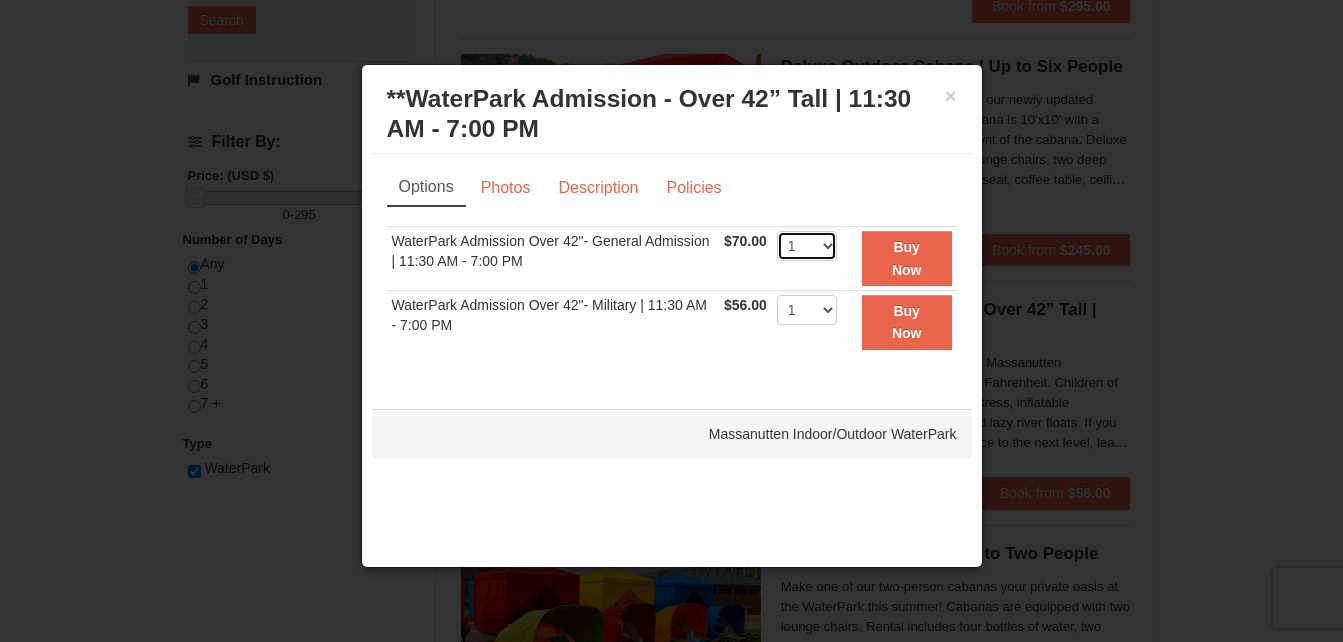 click on "1
2
3
4
5
6
7
8
9
10
11
12
13
14
15
16
17
18
19
20
21 22" at bounding box center (807, 246) 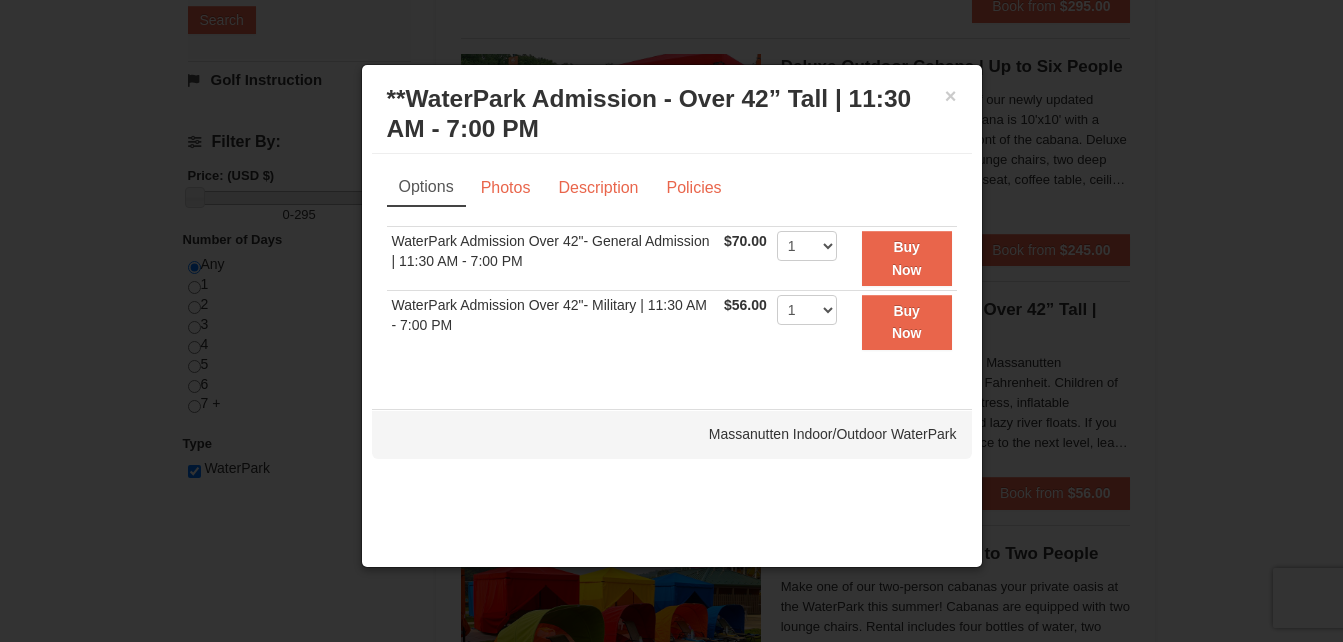 click on "WaterPark Admission Over 42"- Military | 11:30 AM - 7:00 PM" at bounding box center (553, 322) 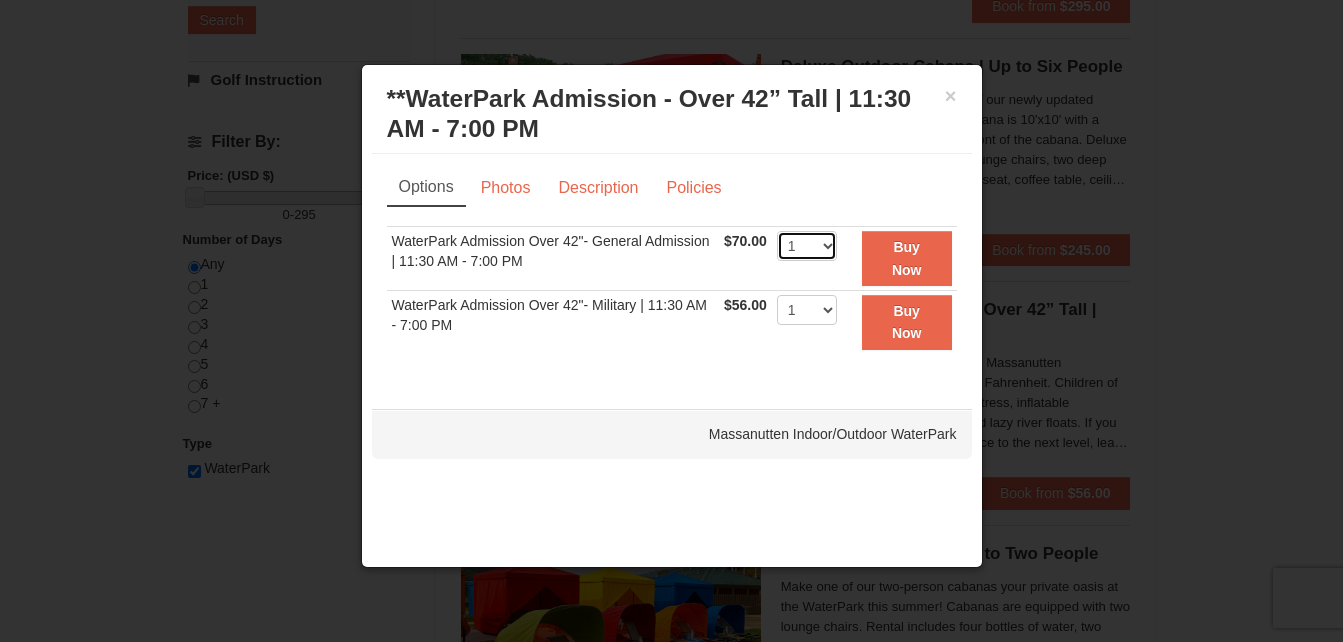 click on "1
2
3
4
5
6
7
8
9
10
11
12
13
14
15
16
17
18
19
20
21 22" at bounding box center (807, 246) 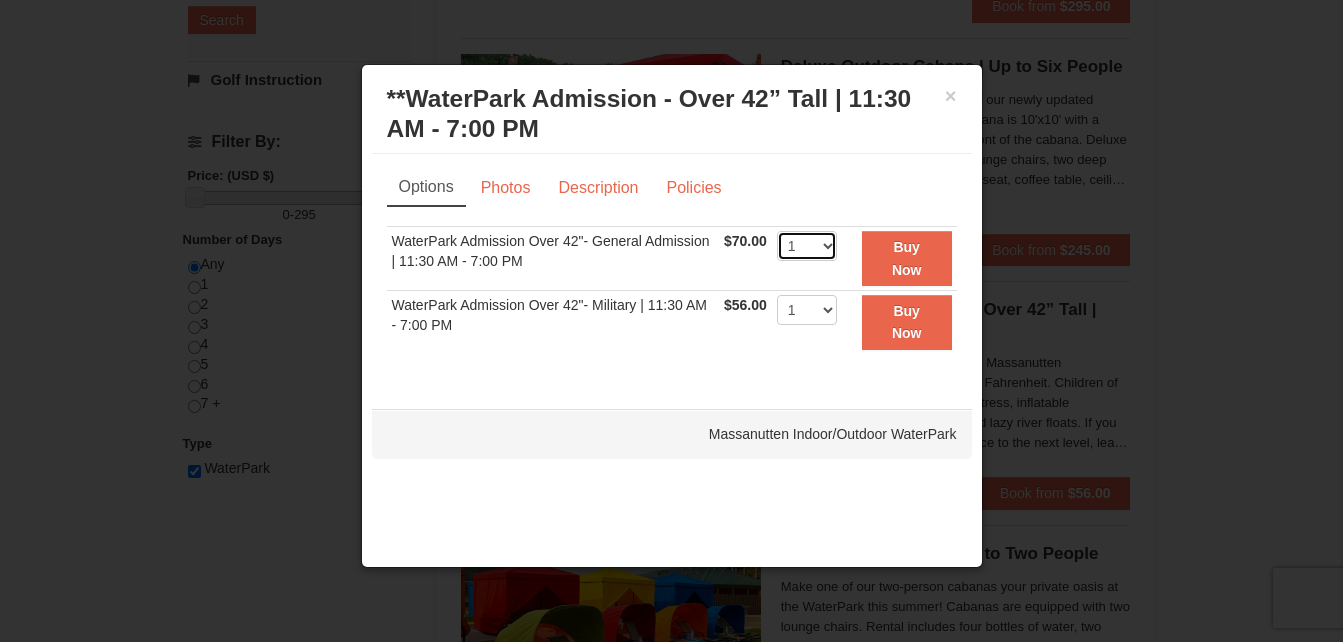 click on "1
2
3
4
5
6
7
8
9
10
11
12
13
14
15
16
17
18
19
20
21 22" at bounding box center (807, 246) 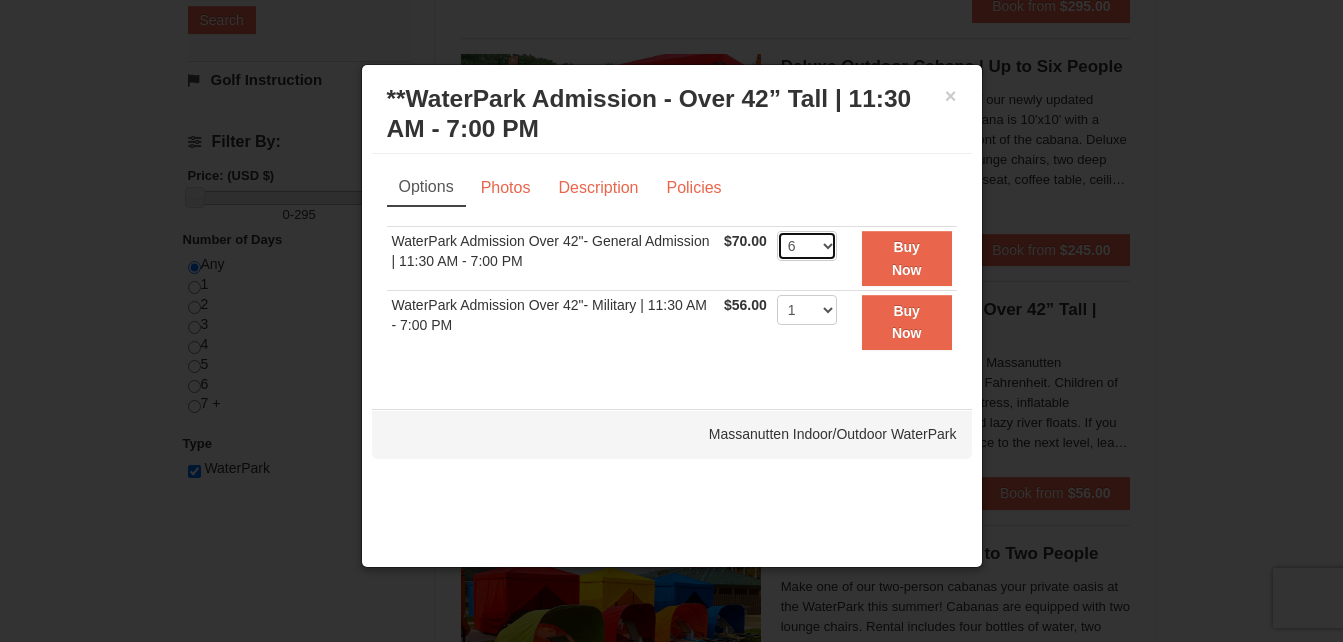 click on "1
2
3
4
5
6
7
8
9
10
11
12
13
14
15
16
17
18
19
20
21 22" at bounding box center (807, 246) 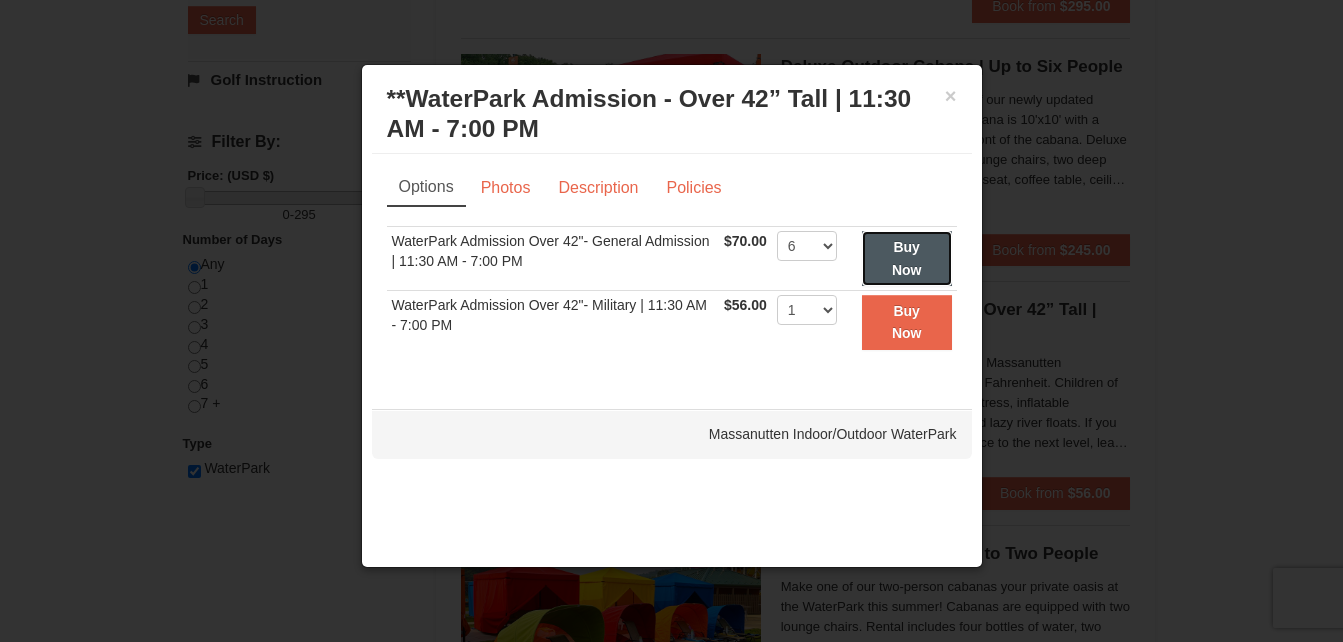 click on "Buy Now" at bounding box center (907, 258) 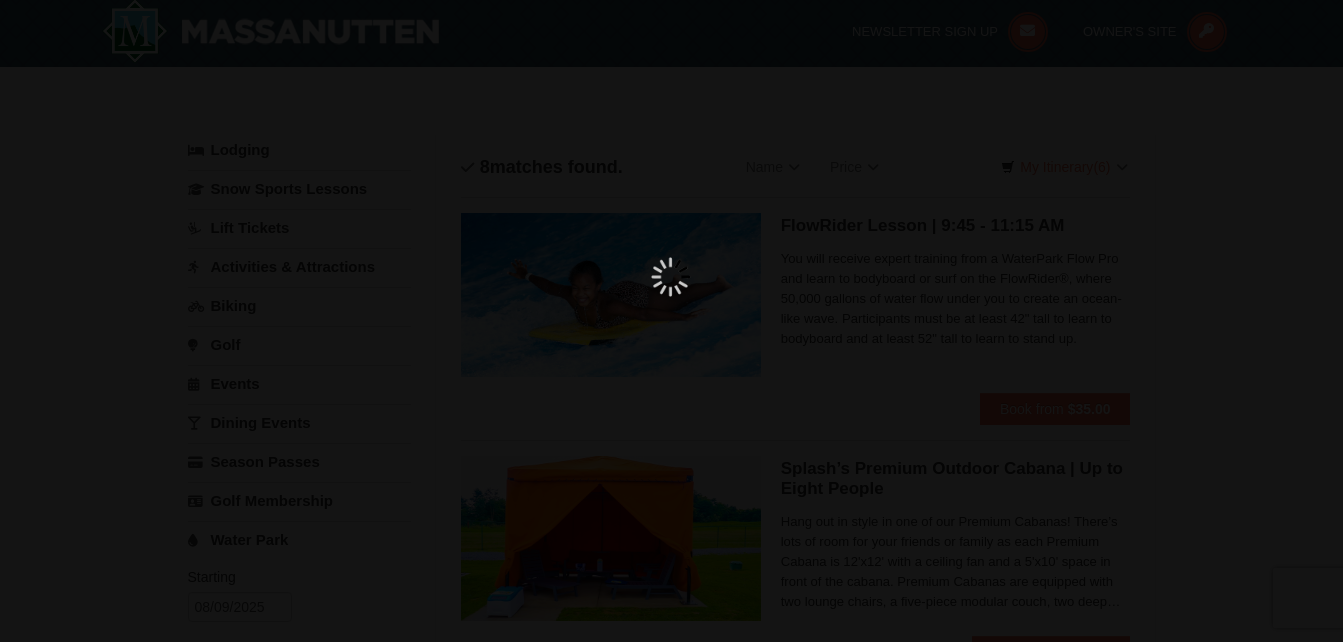 scroll, scrollTop: 6, scrollLeft: 0, axis: vertical 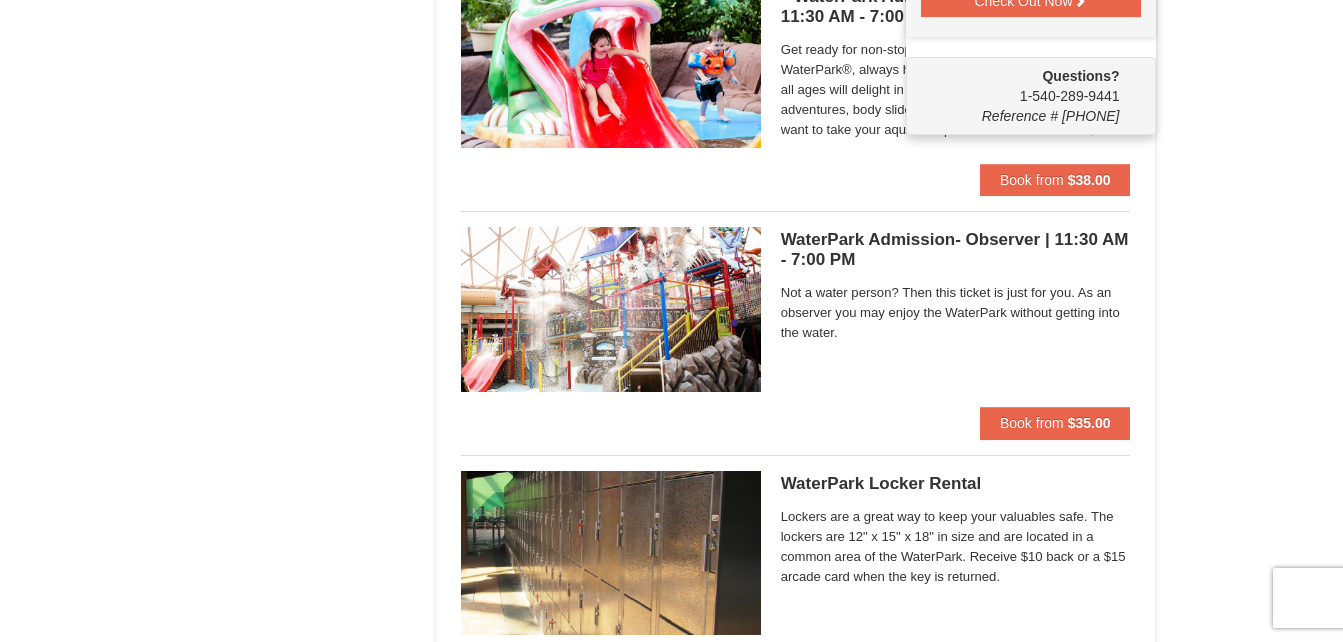 click on "×
Categories
List
Filter
My Itinerary (6)
Check Out Now
Water Park Pass.
$70.00
Massanutten Indoor/Outdoor WaterPark
WaterPark Admission Over 42"- General Admission | 11:30 AM - 7:00 PM
8/9/2025
$70.00" at bounding box center [671, -313] 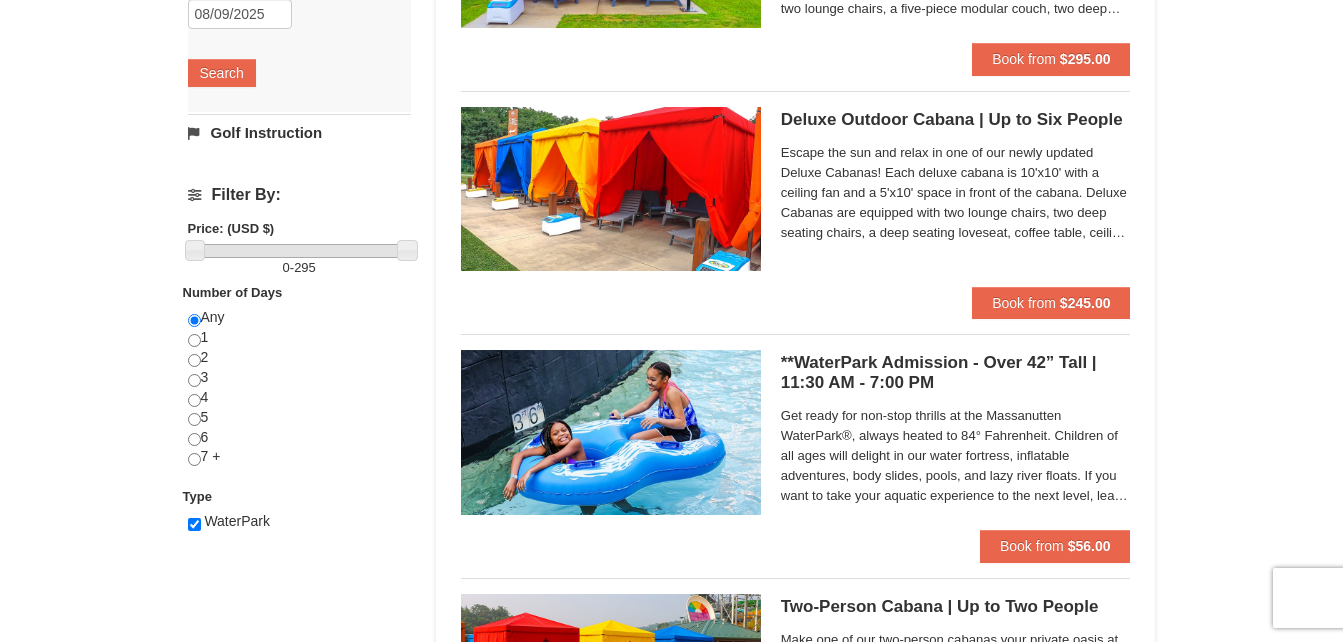 scroll, scrollTop: 614, scrollLeft: 0, axis: vertical 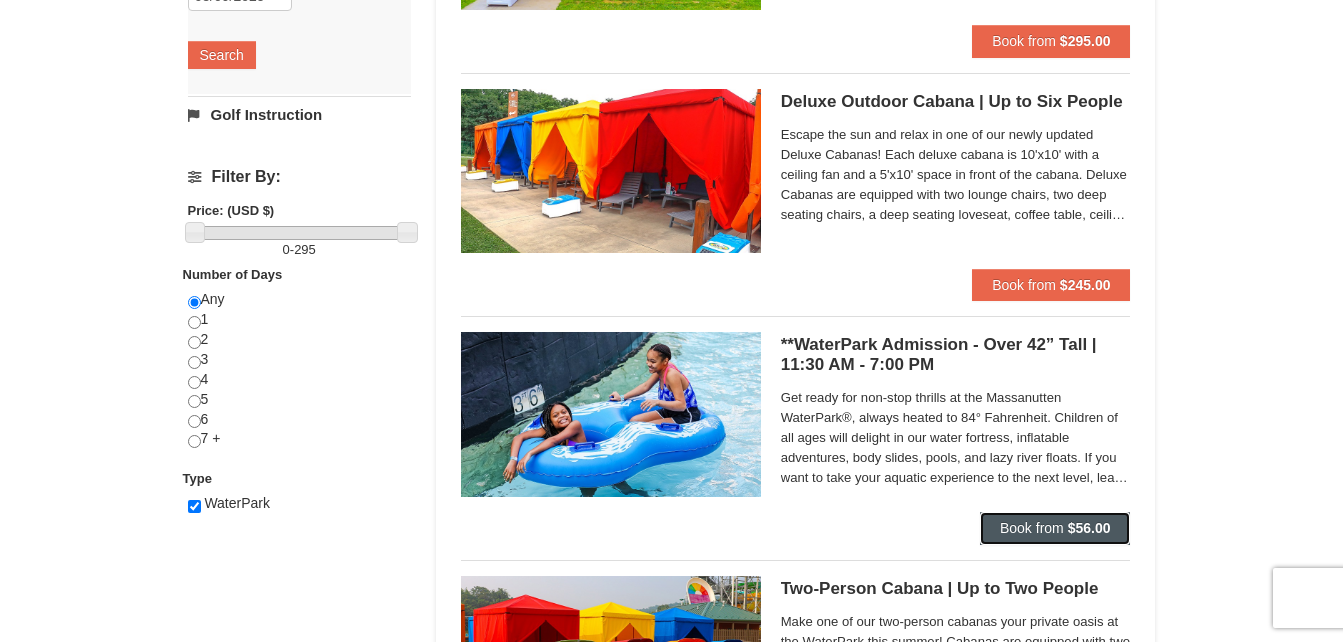 click on "Book from" at bounding box center (1032, 528) 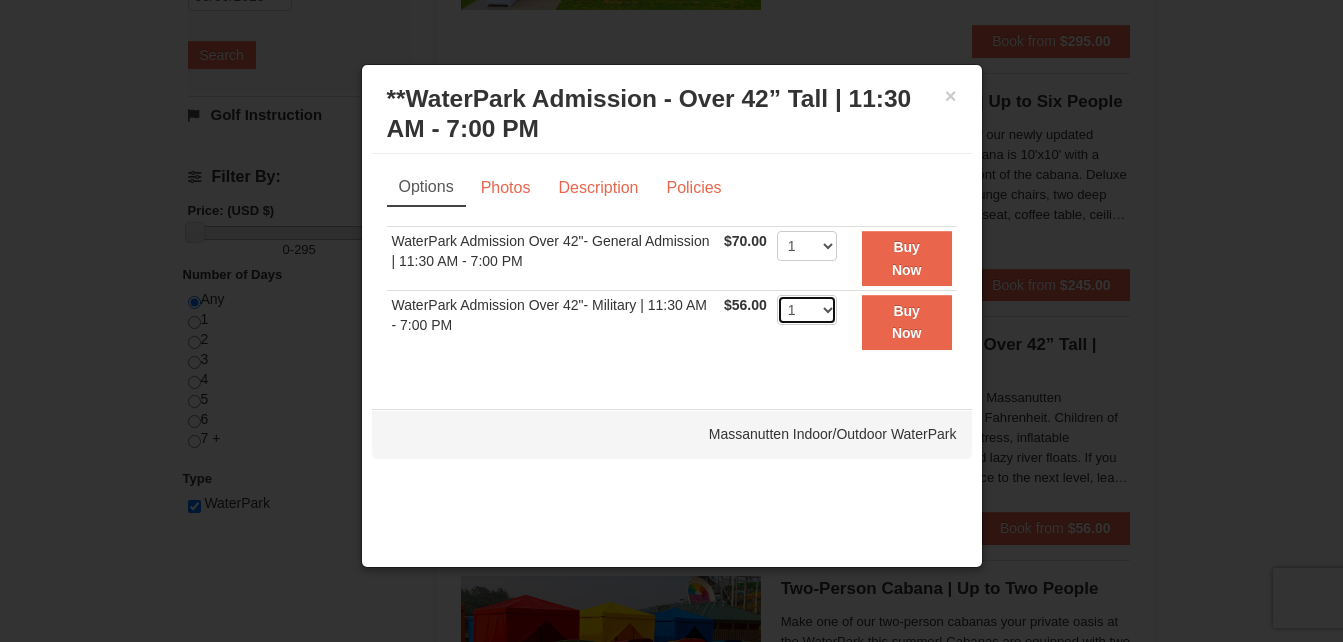 click on "1
2
3
4
5
6
7
8
9
10
11
12
13
14
15
16
17
18
19
20
21 22" at bounding box center (807, 310) 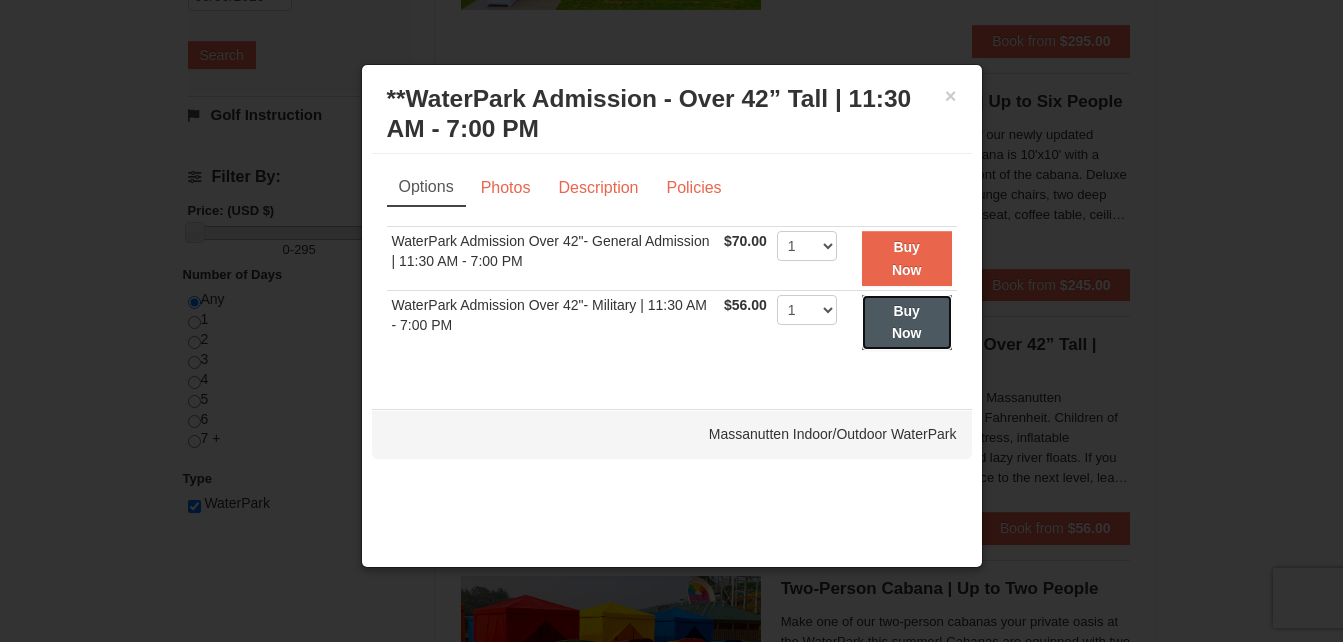 click on "Buy Now" at bounding box center (907, 322) 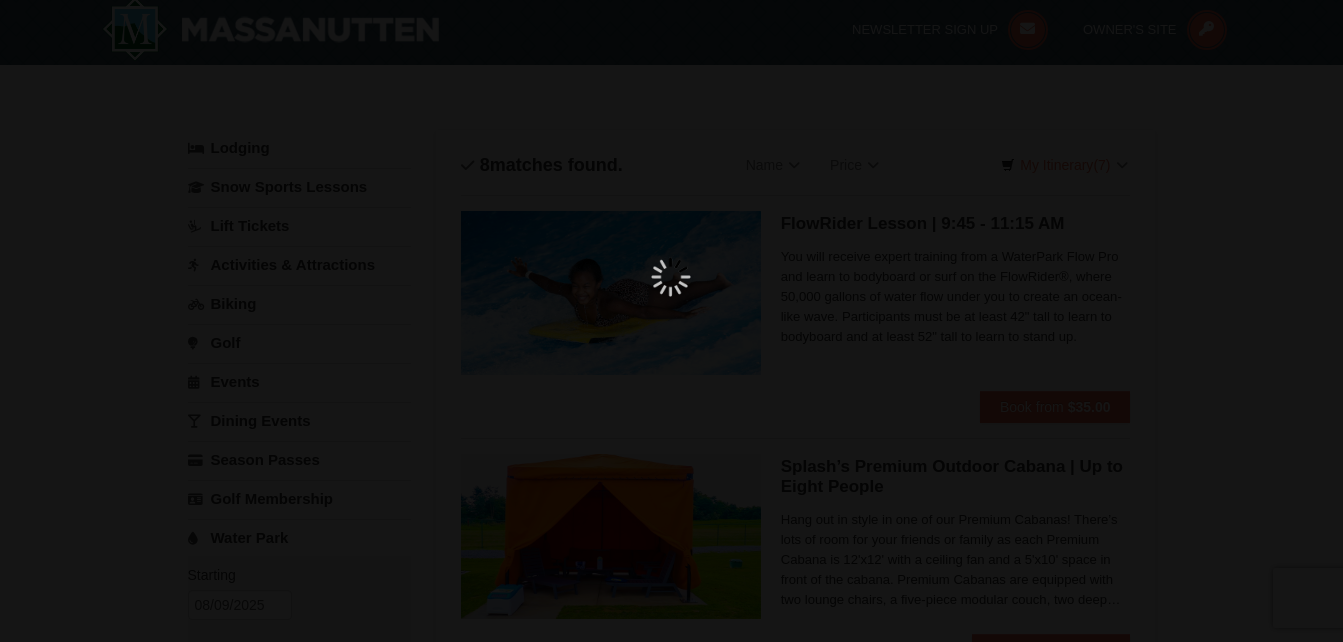 scroll, scrollTop: 6, scrollLeft: 0, axis: vertical 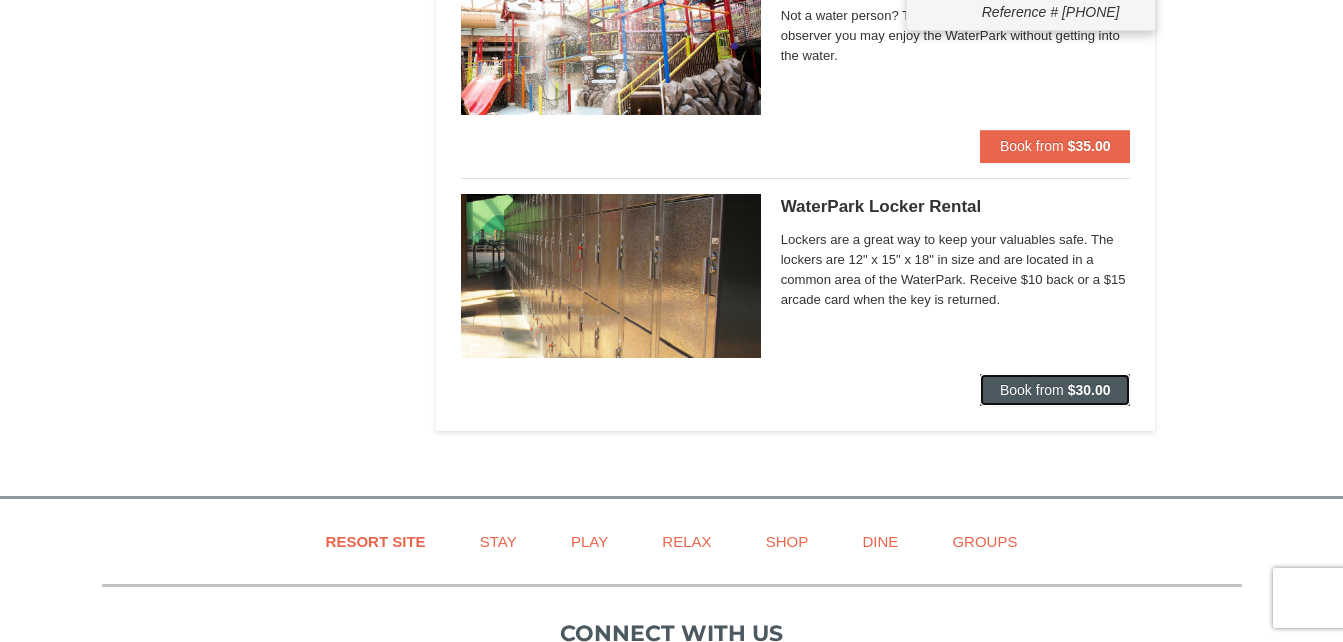 click on "$30.00" at bounding box center [1089, 390] 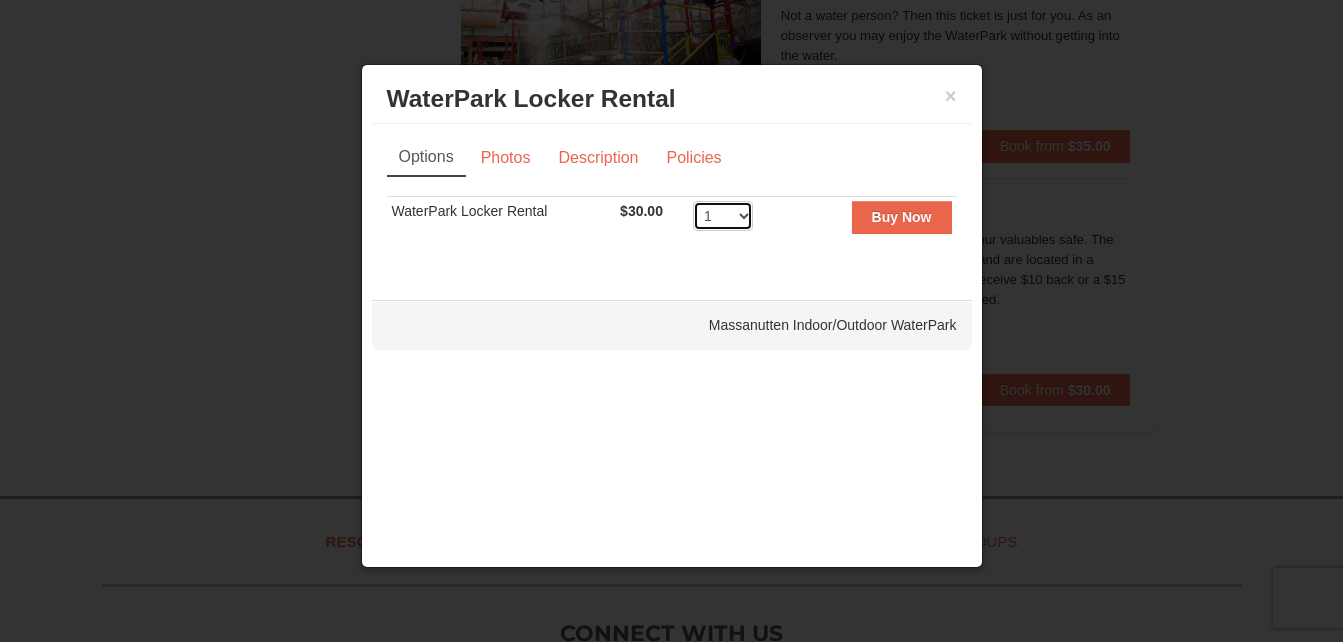 click on "1 2 3 4 5 6 7 8 9 10 11 12 13 14 15 16 17 18 19 20 21 22 23 24 25 26 27 28 29 30 31 32 33 34 35 36 37 38 39 40 41 42 43 44 45 46 47 48 49 50" at bounding box center (723, 216) 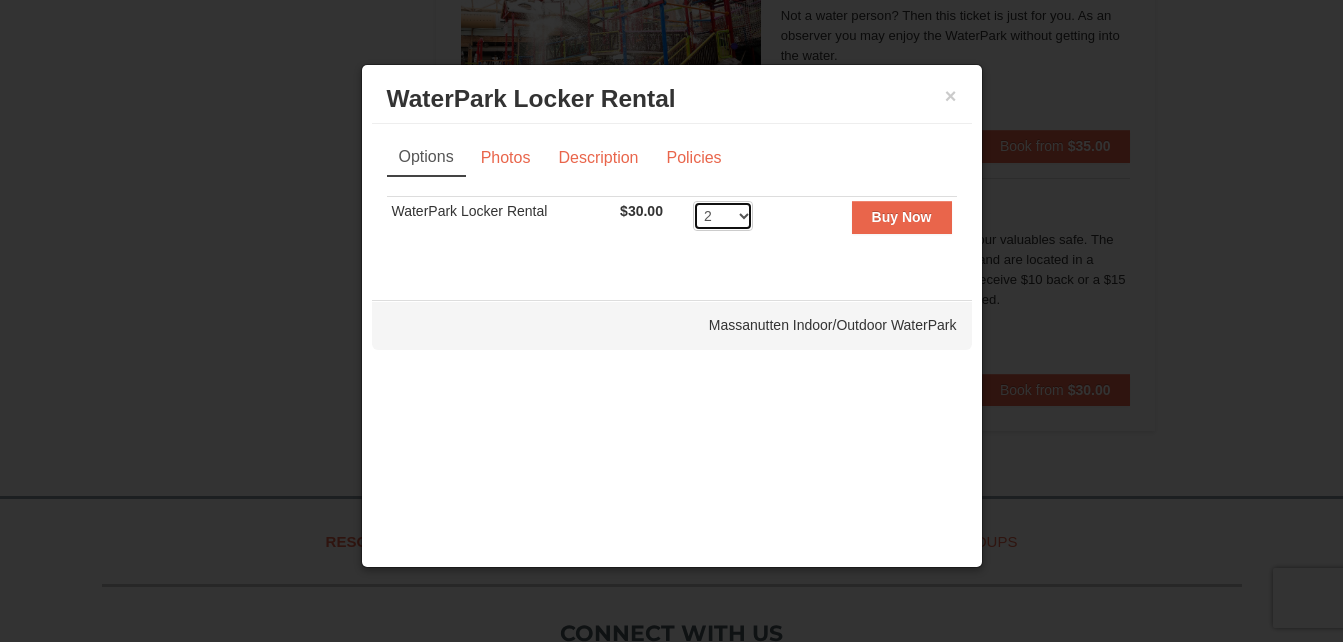 click on "1 2 3 4 5 6 7 8 9 10 11 12 13 14 15 16 17 18 19 20 21 22 23 24 25 26 27 28 29 30 31 32 33 34 35 36 37 38 39 40 41 42 43 44 45 46 47 48 49 50" at bounding box center [723, 216] 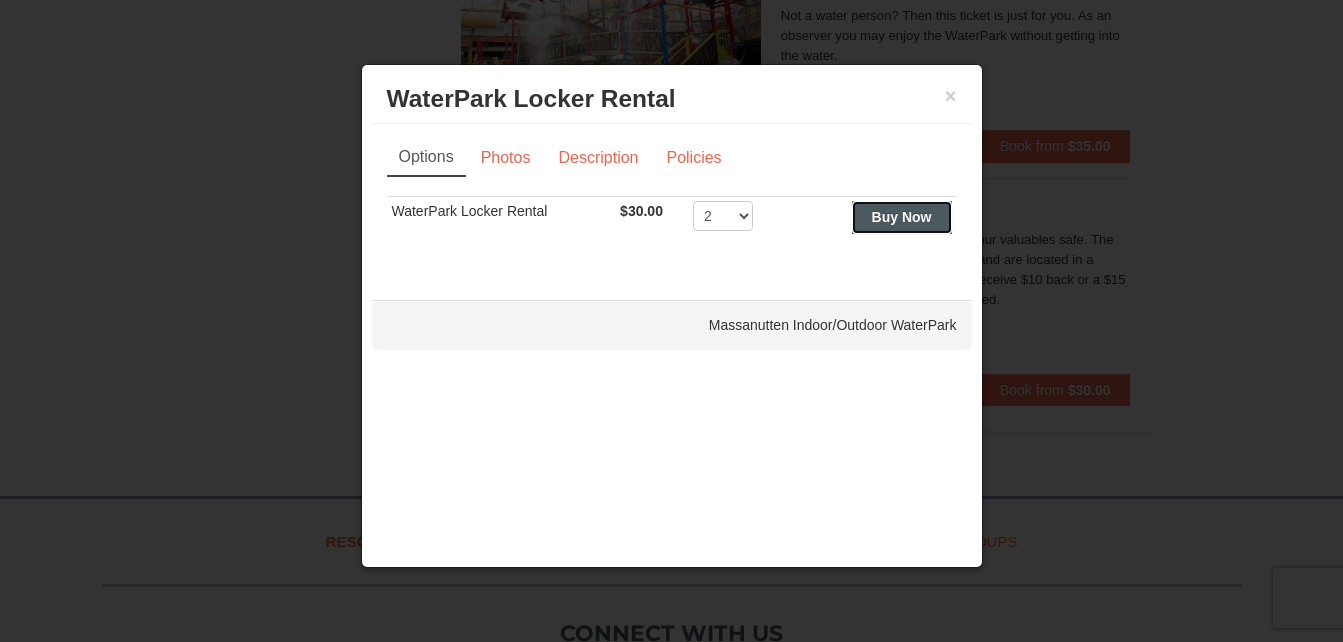 click on "Buy Now" at bounding box center (902, 217) 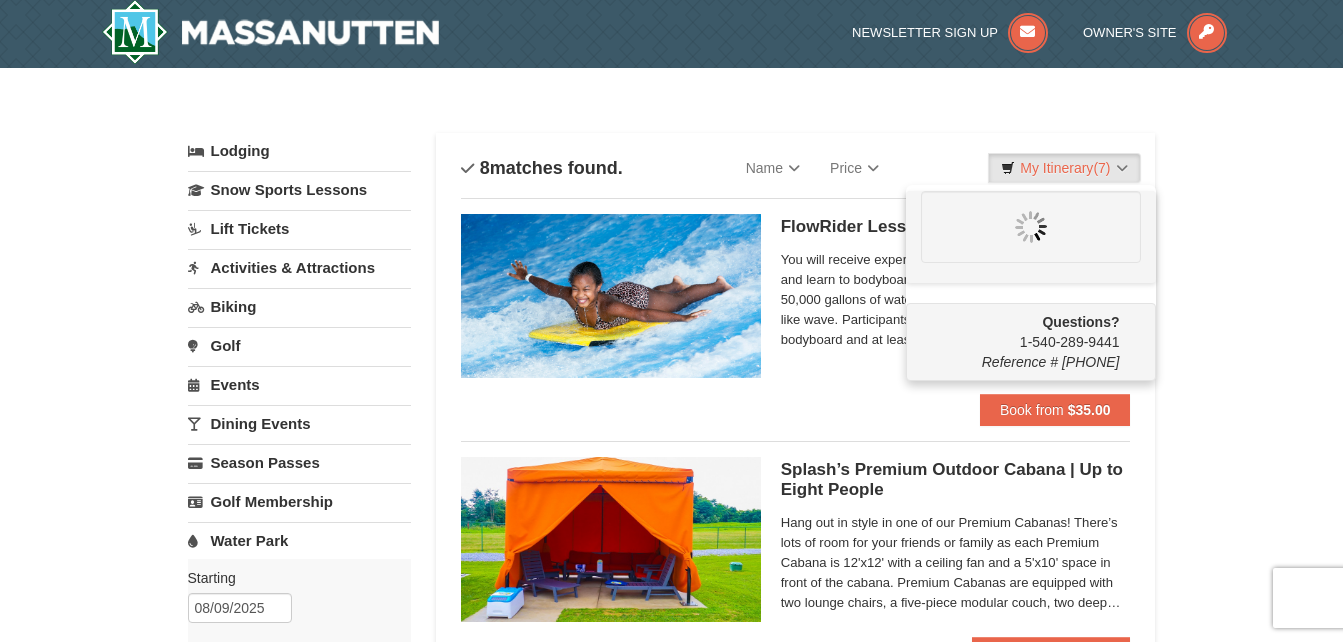 scroll, scrollTop: 6, scrollLeft: 0, axis: vertical 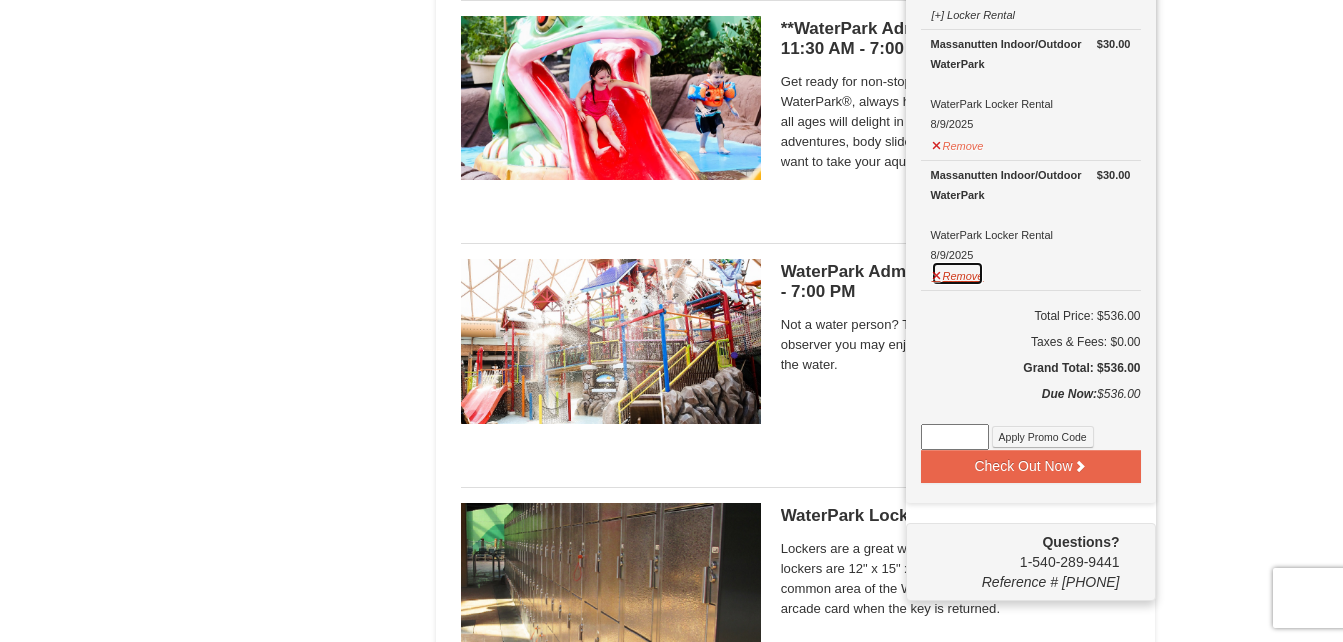 click on "Remove" at bounding box center [958, 273] 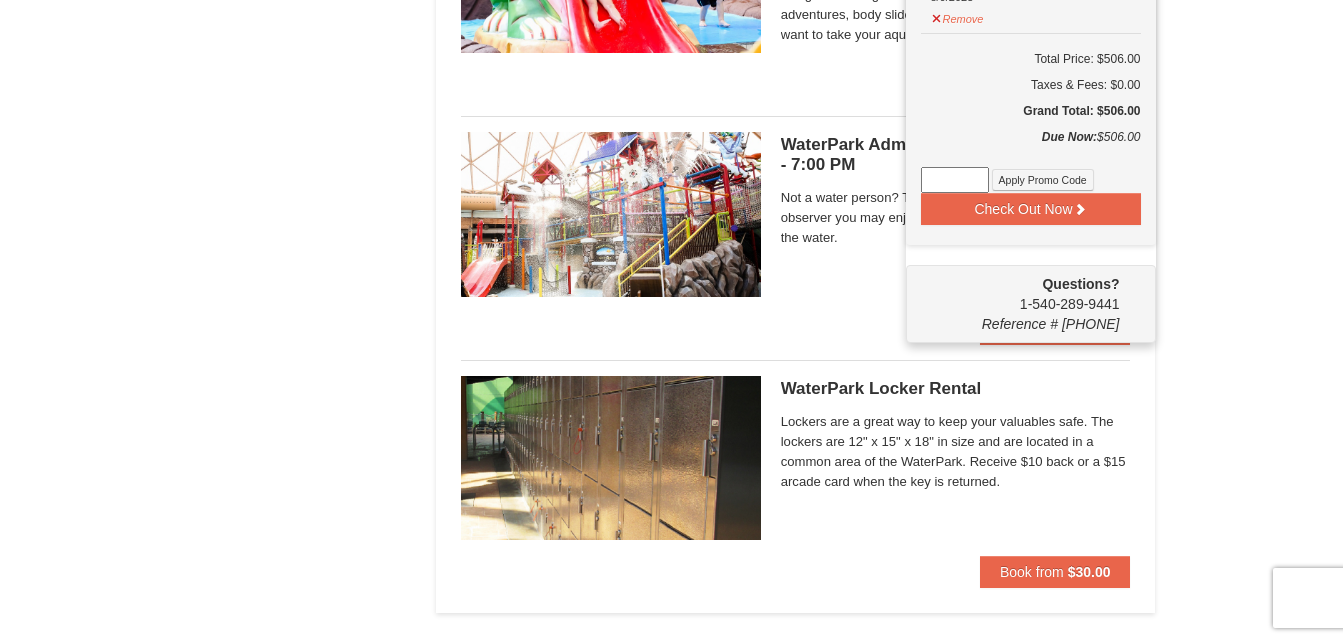 scroll, scrollTop: 1549, scrollLeft: 0, axis: vertical 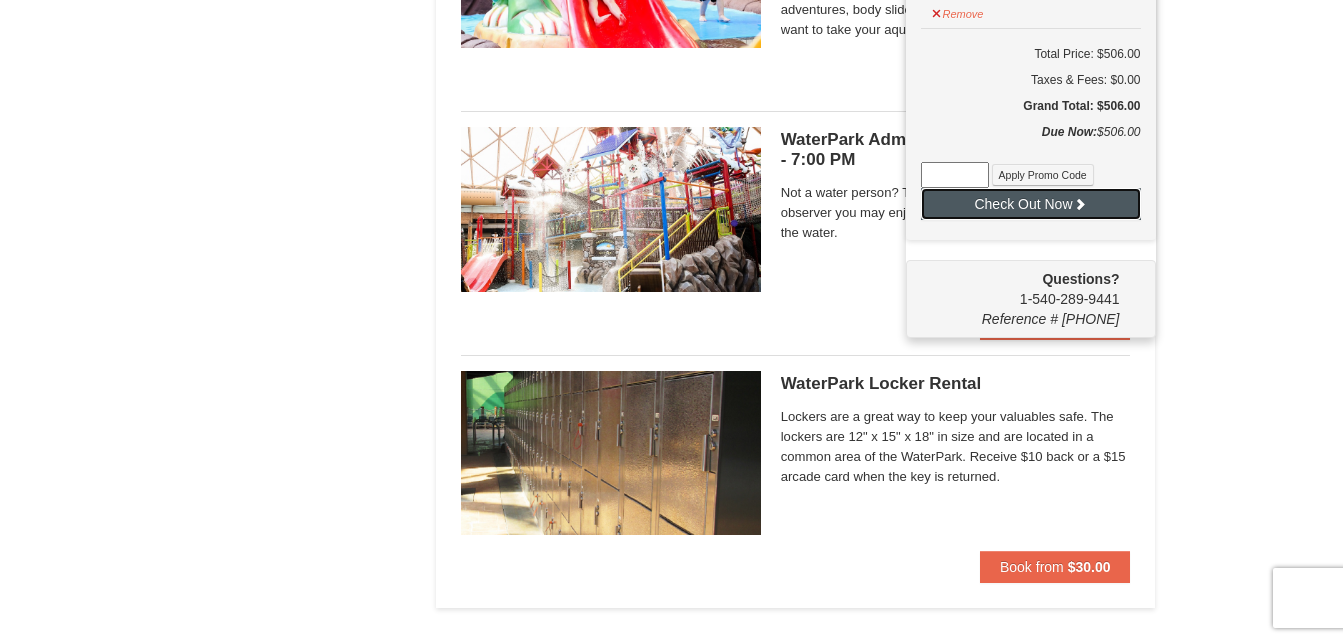 click at bounding box center [1080, 204] 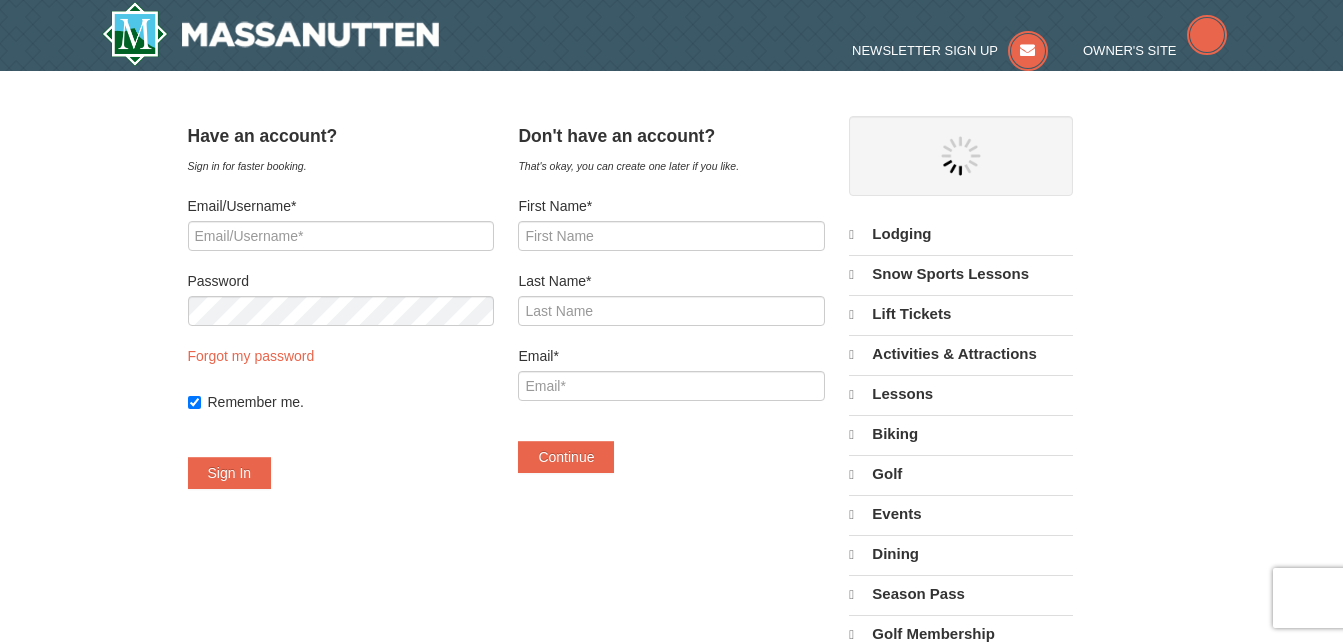 scroll, scrollTop: 0, scrollLeft: 0, axis: both 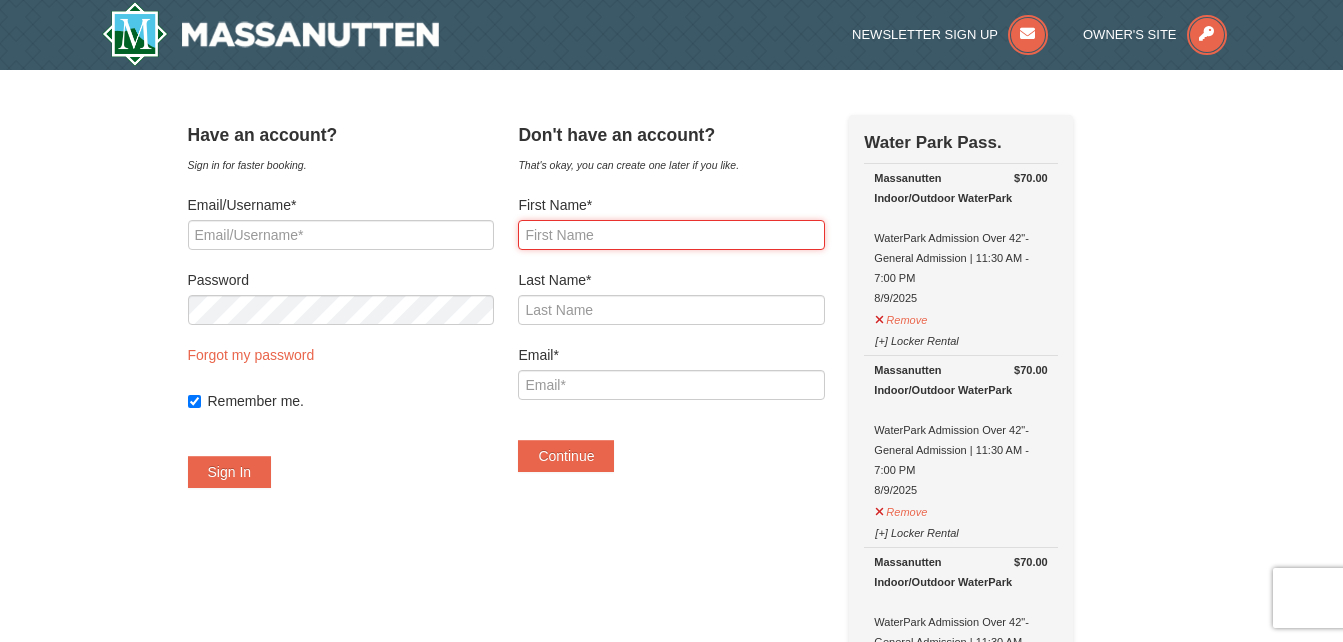 click on "First Name*" at bounding box center (671, 235) 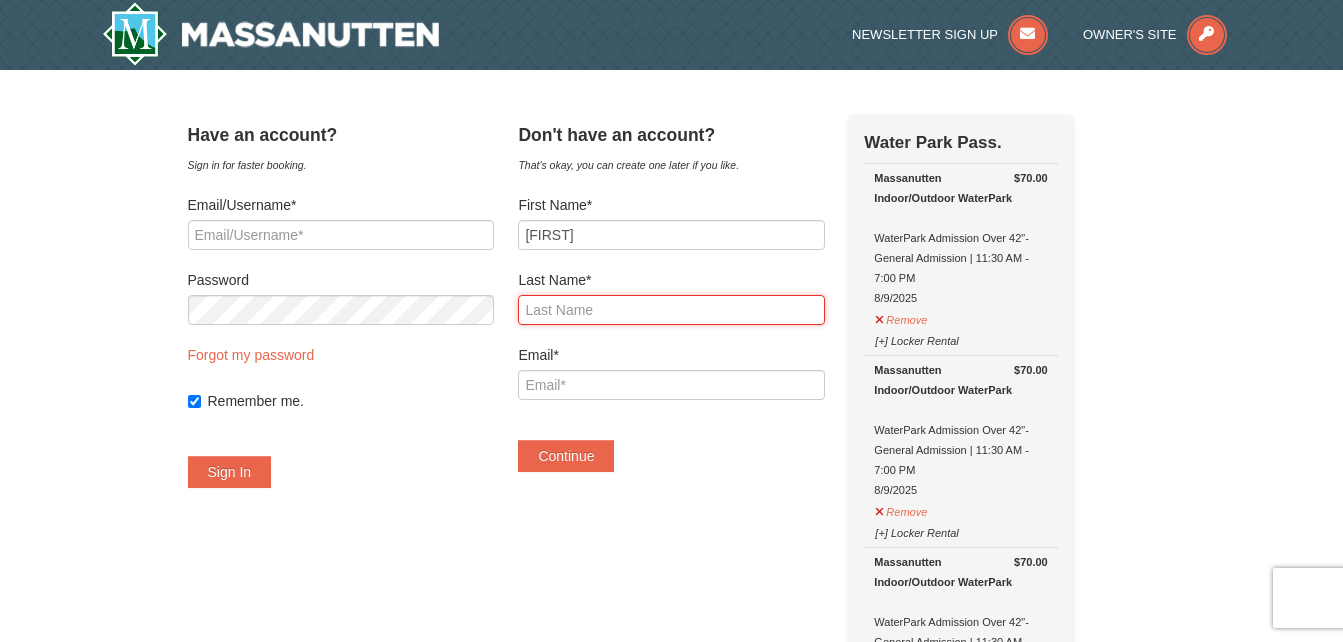 type on "Henry" 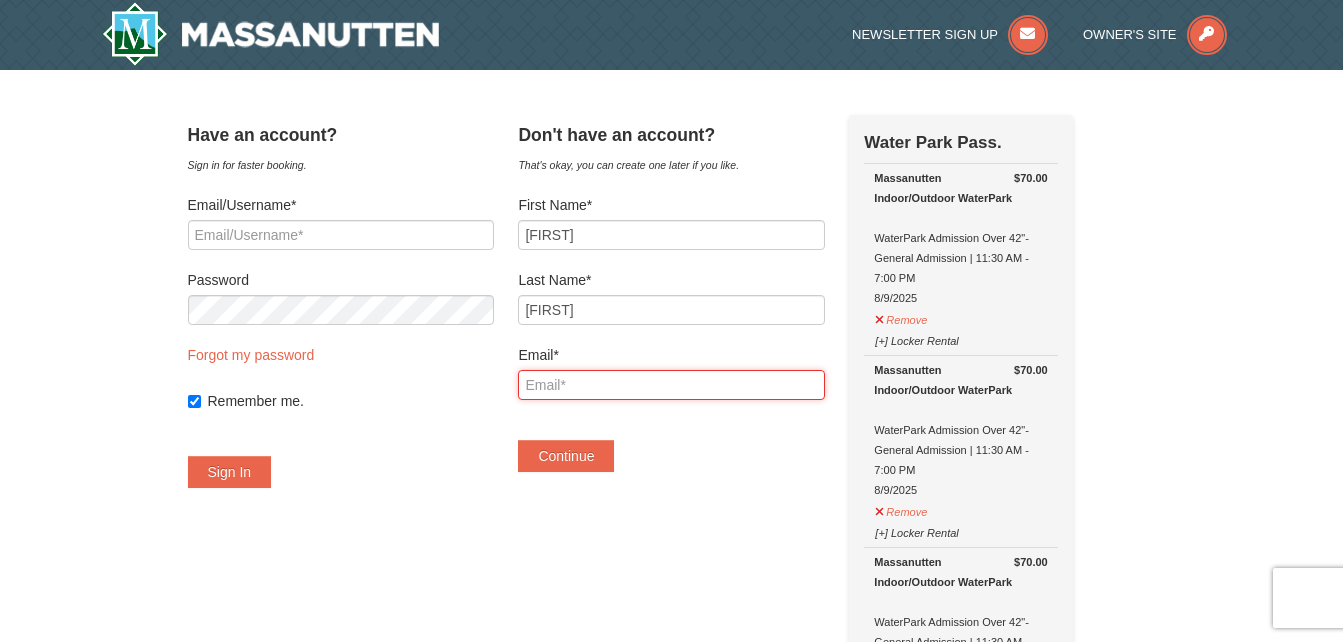 type on "rhenrylpn81@gmail.com" 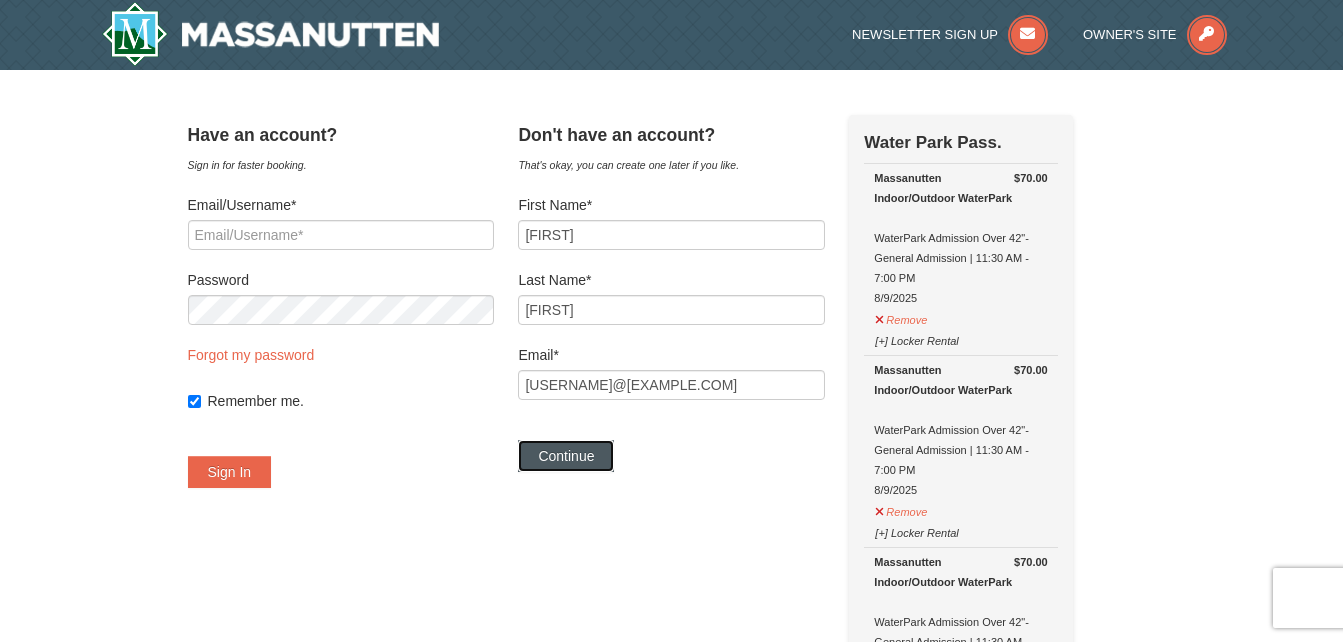 click on "Continue" at bounding box center (566, 456) 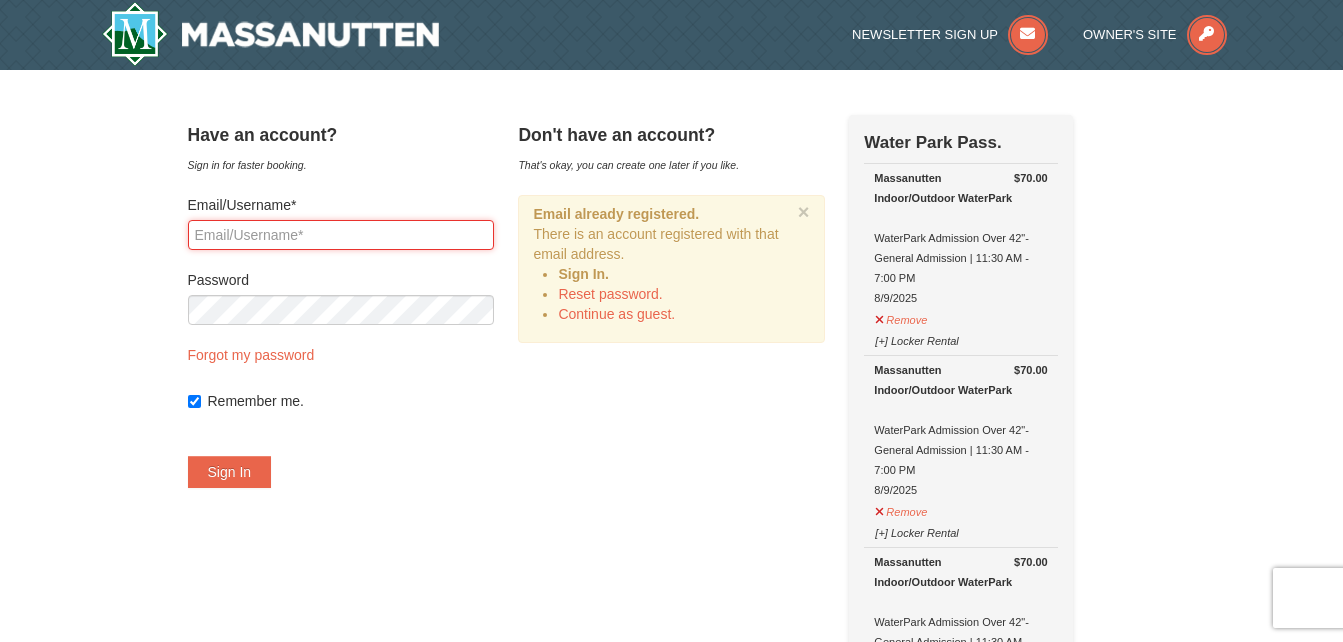 click on "Email/Username*" at bounding box center [341, 235] 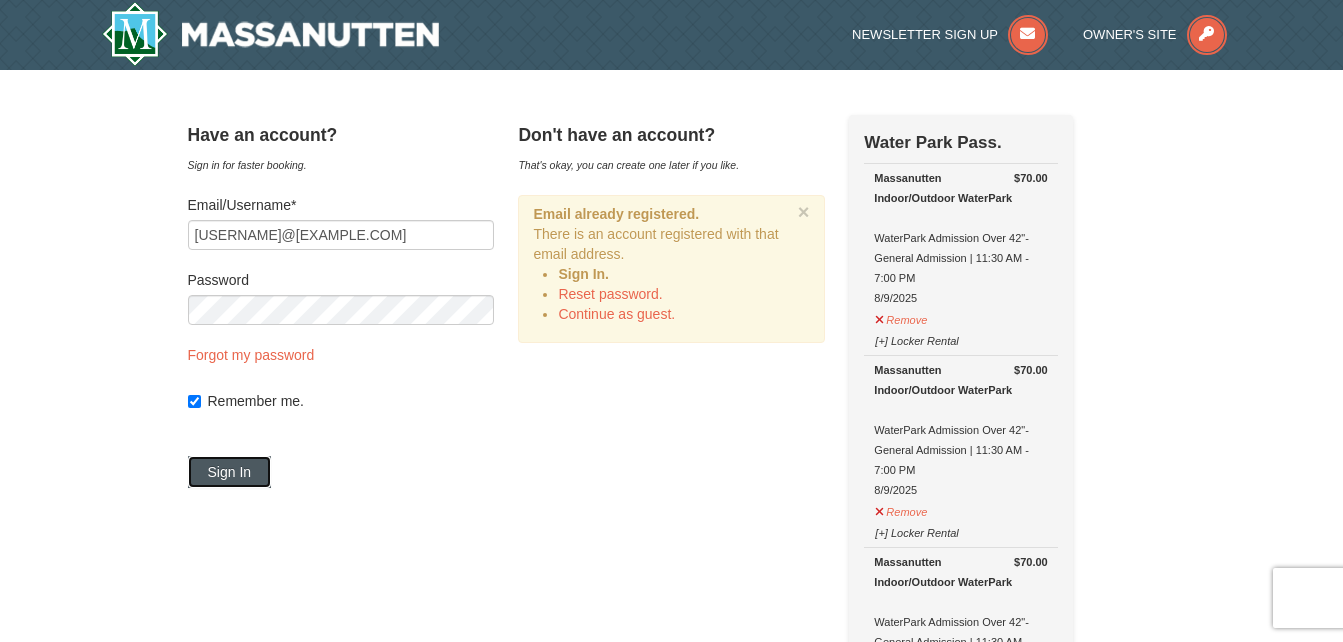 click on "Sign In" at bounding box center [230, 472] 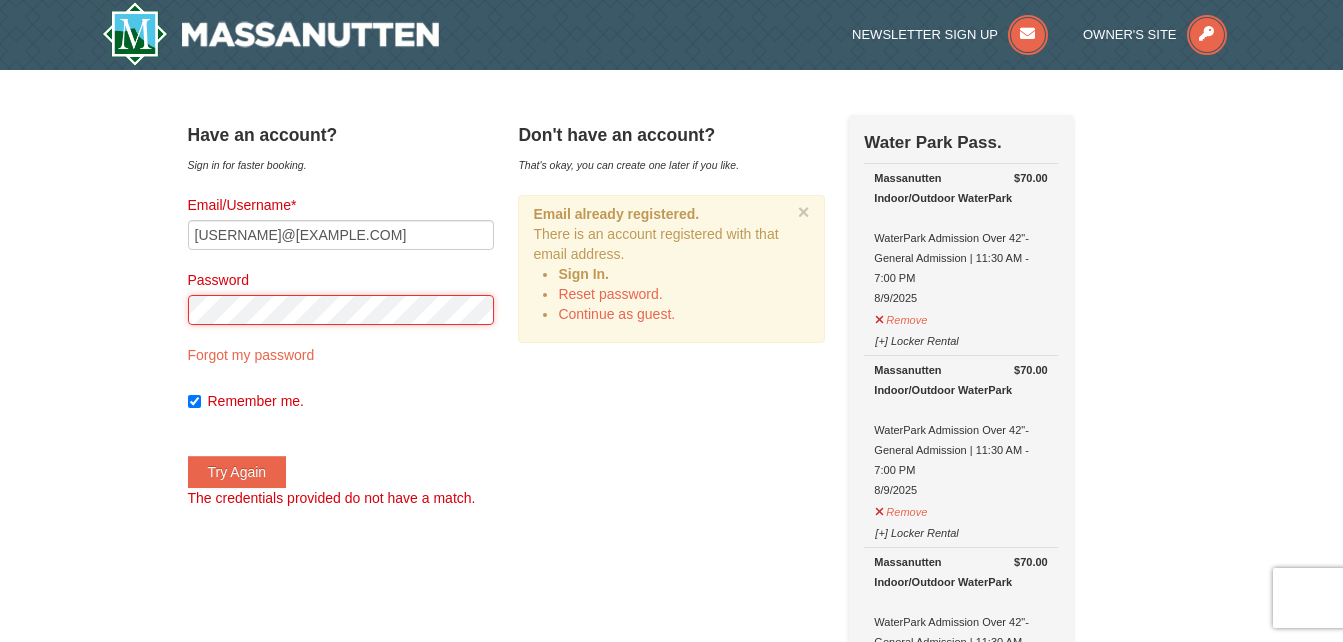click on "Try Again" at bounding box center [237, 472] 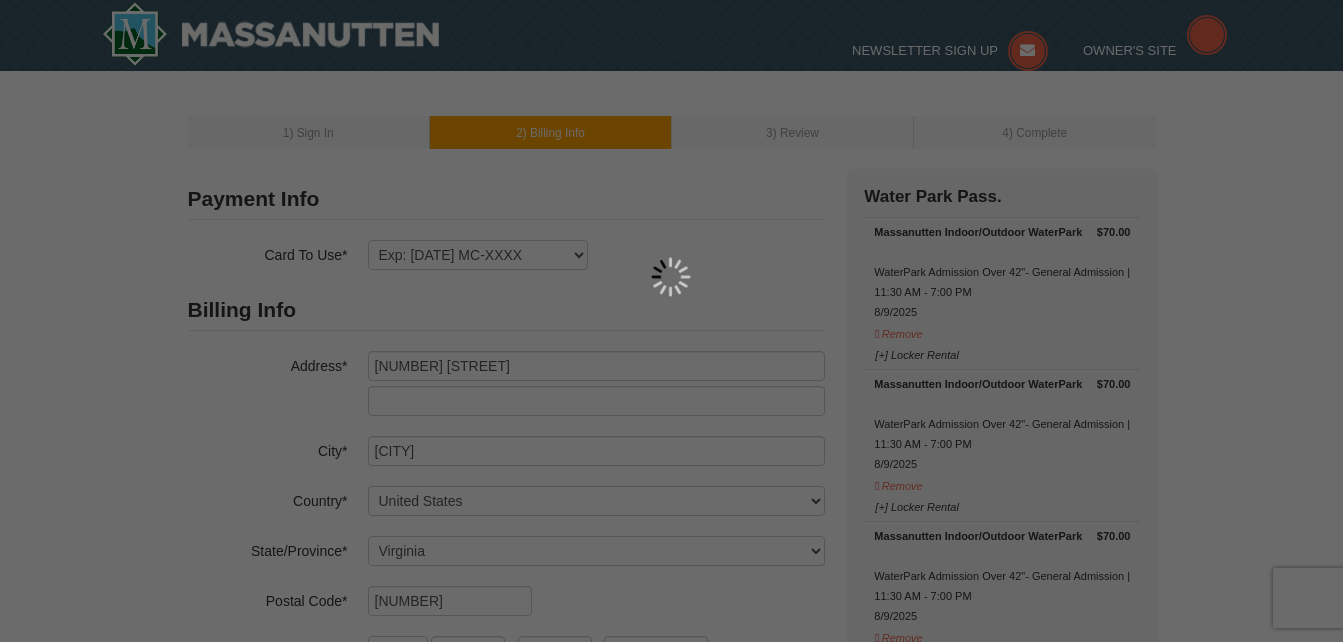 select on "VA" 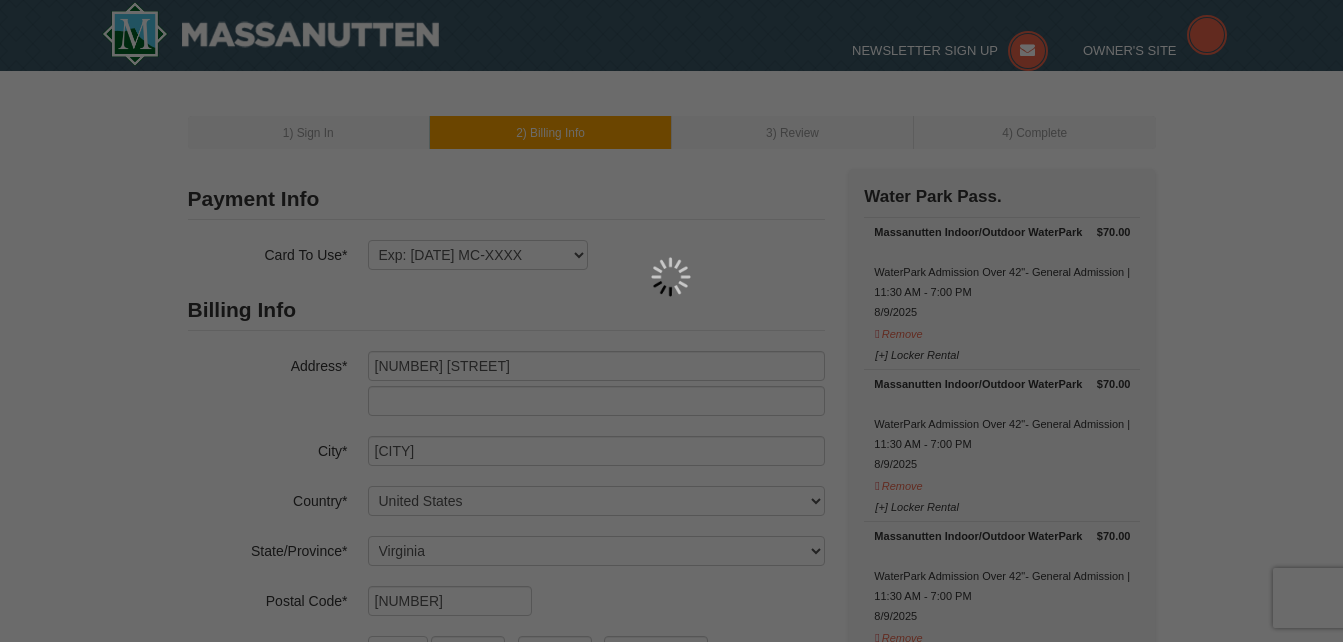 scroll, scrollTop: 0, scrollLeft: 0, axis: both 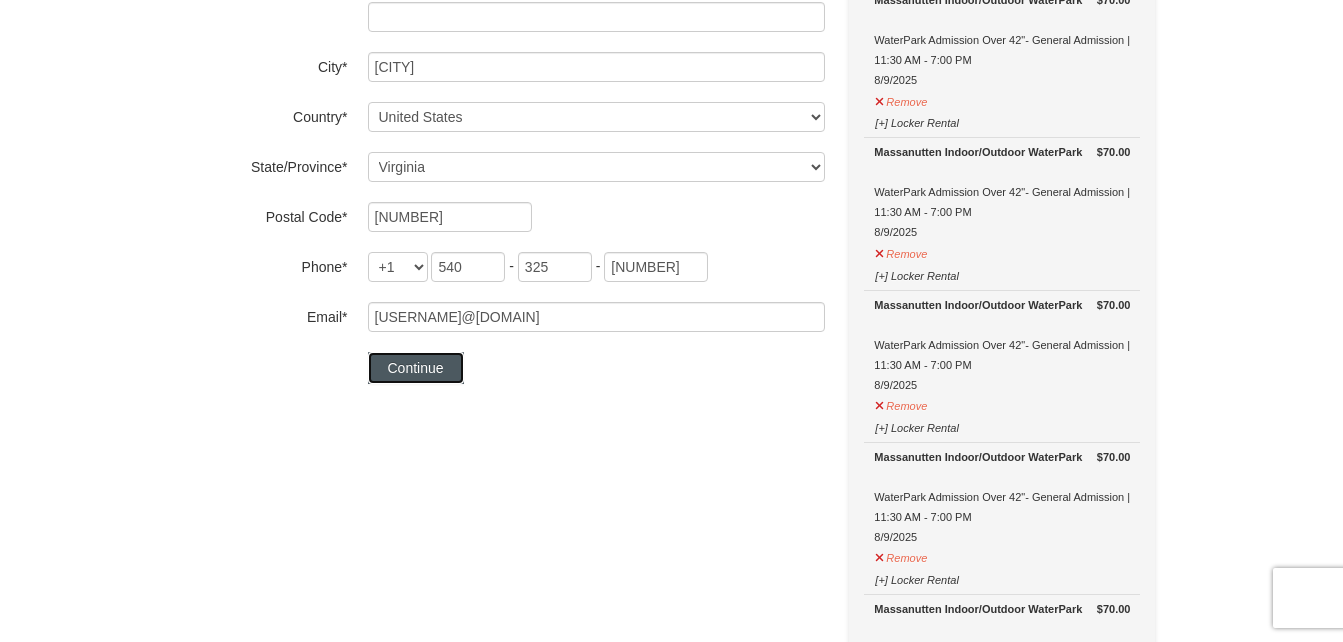 click on "Continue" at bounding box center [416, 368] 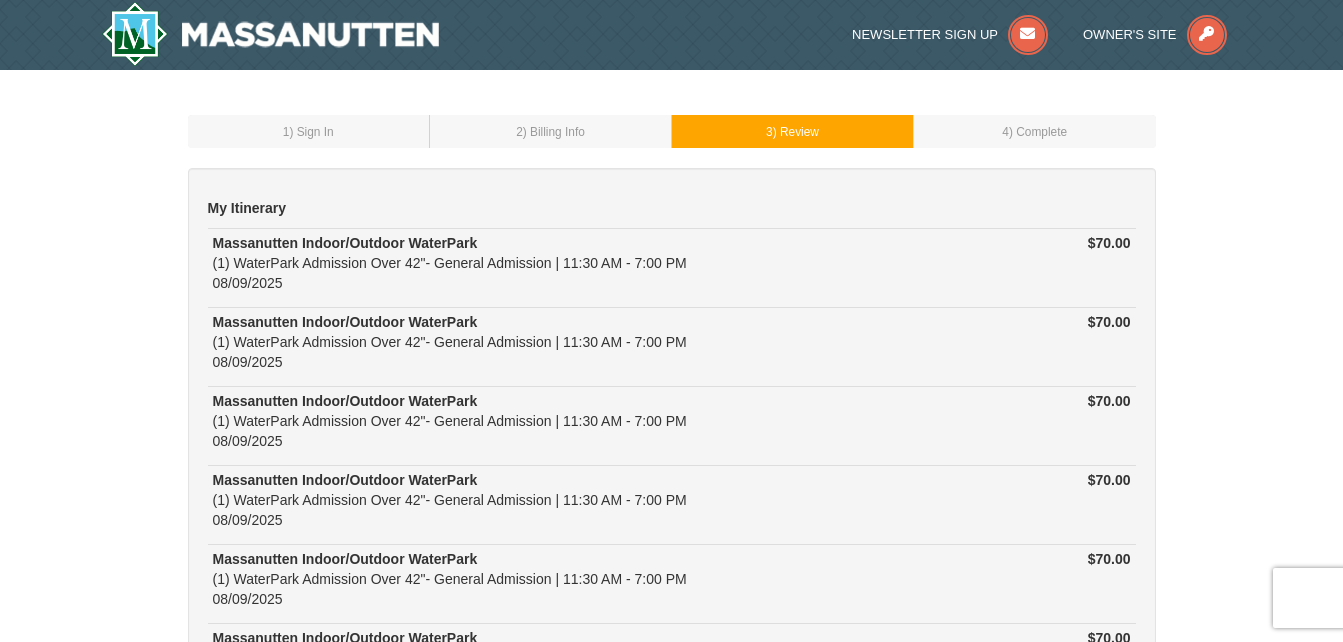 scroll, scrollTop: 0, scrollLeft: 0, axis: both 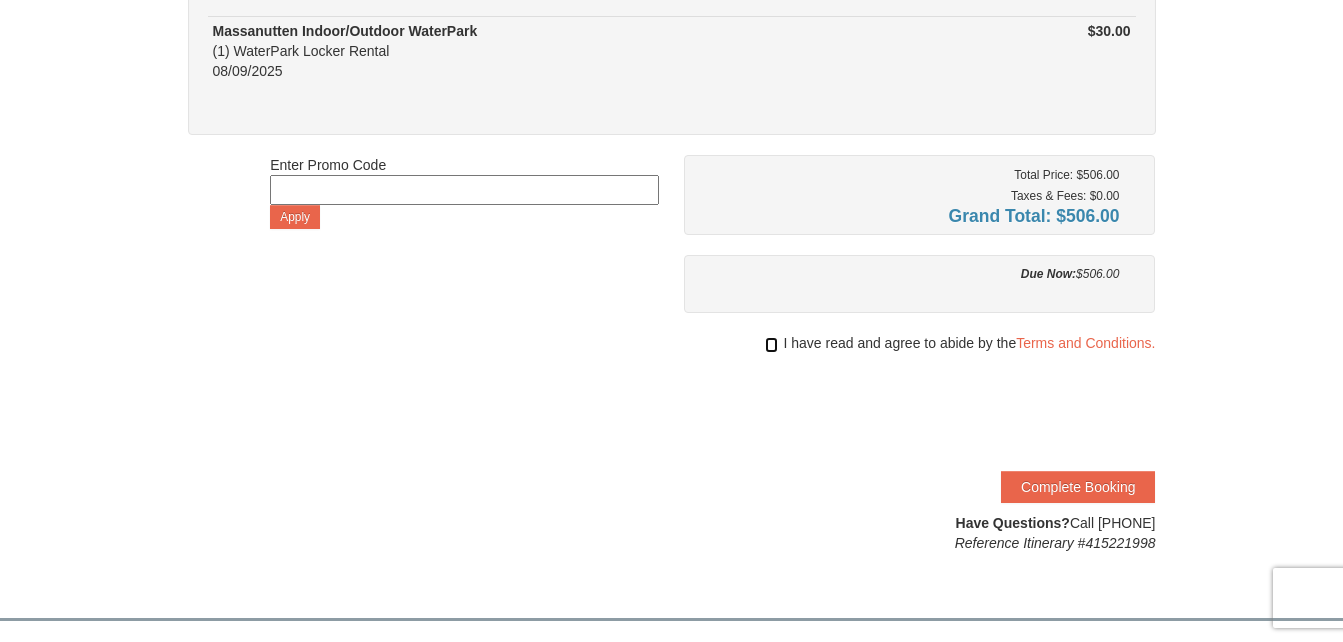 click at bounding box center [771, 345] 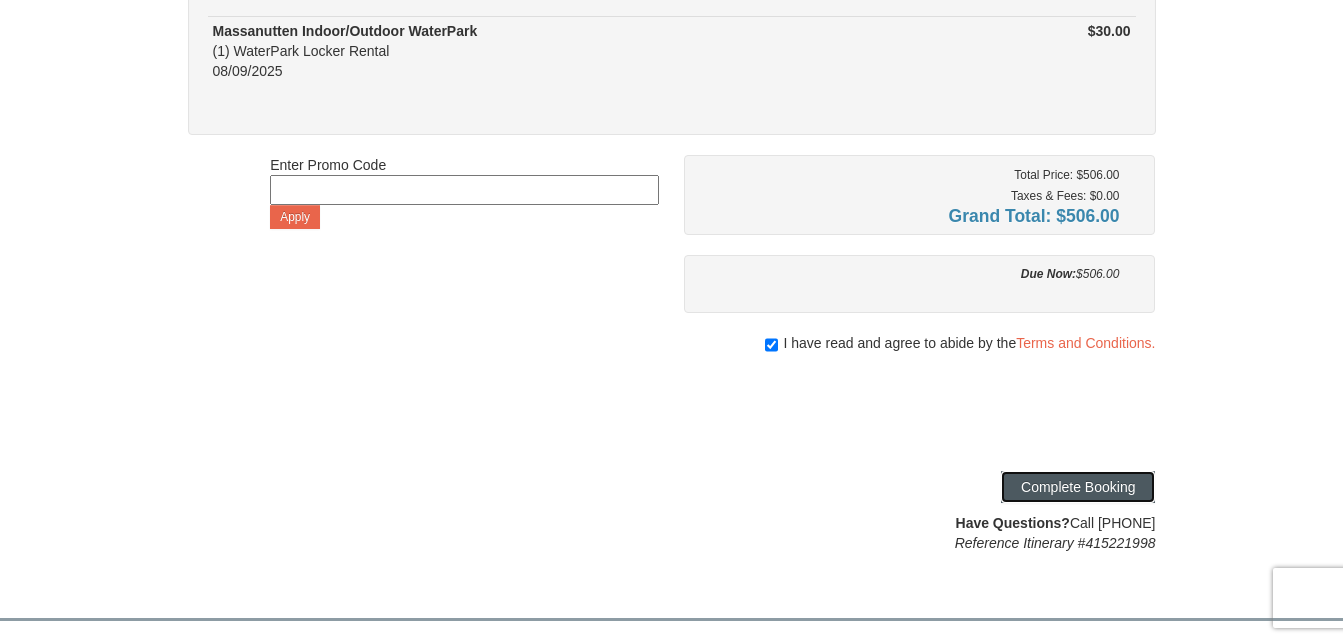 click on "Complete Booking" at bounding box center (1078, 487) 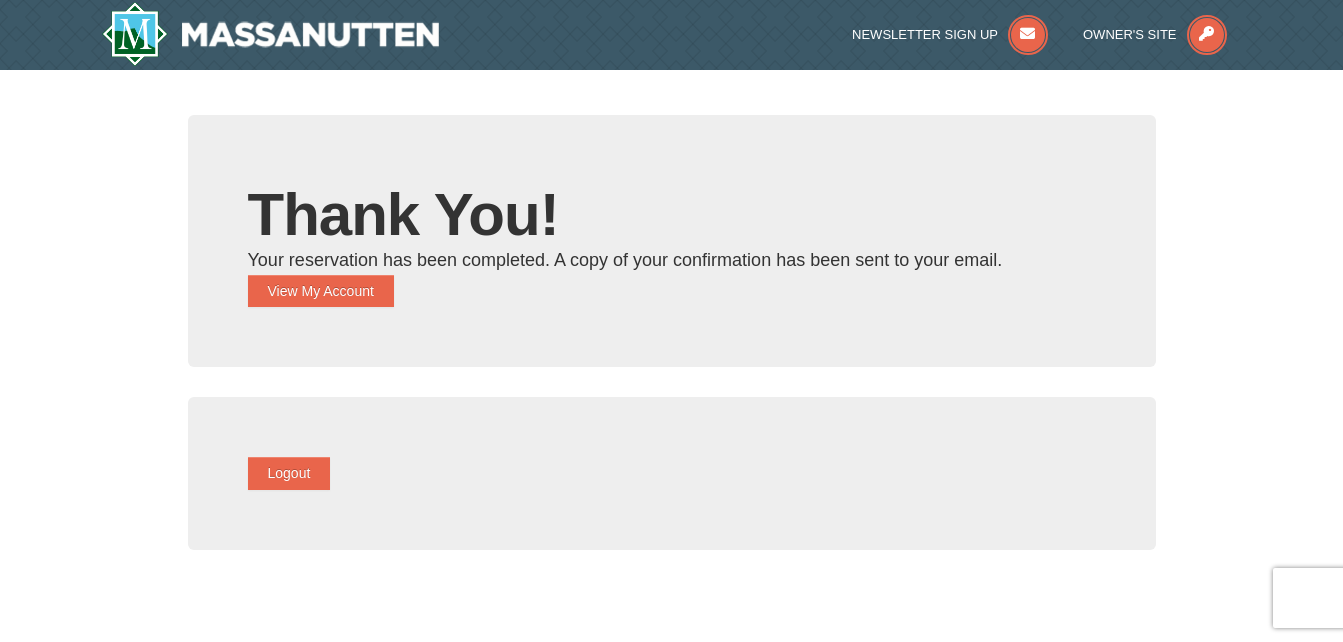 scroll, scrollTop: 0, scrollLeft: 0, axis: both 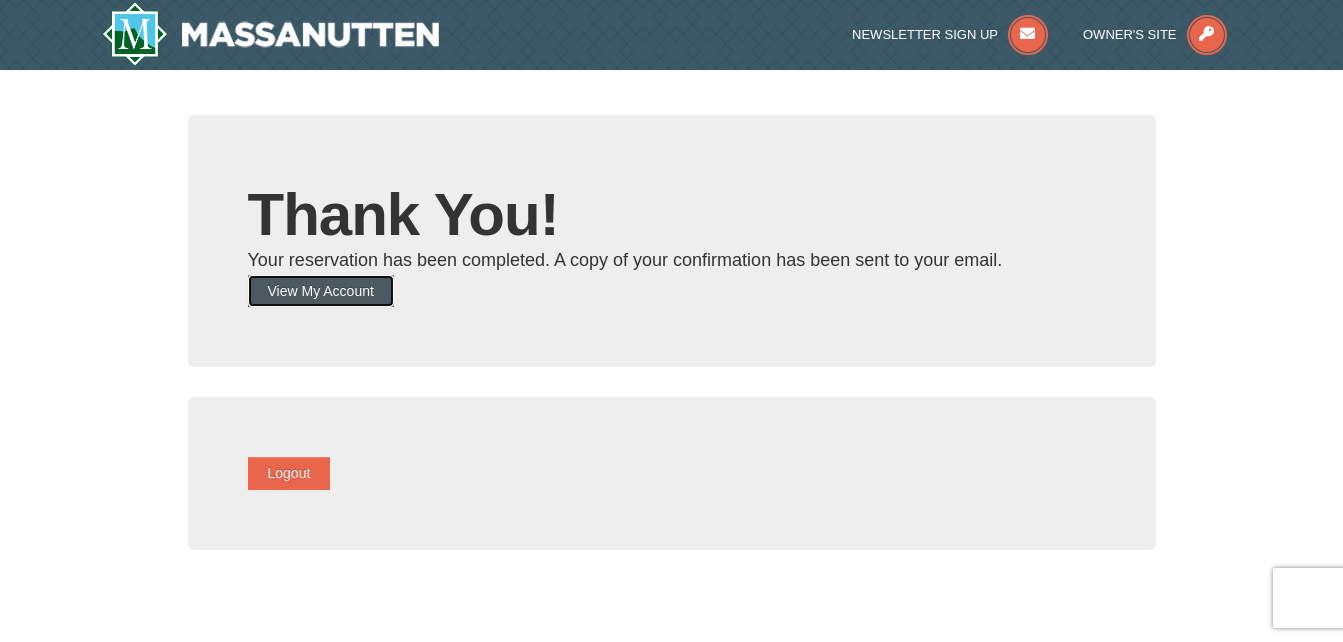 click on "View My Account" at bounding box center (321, 291) 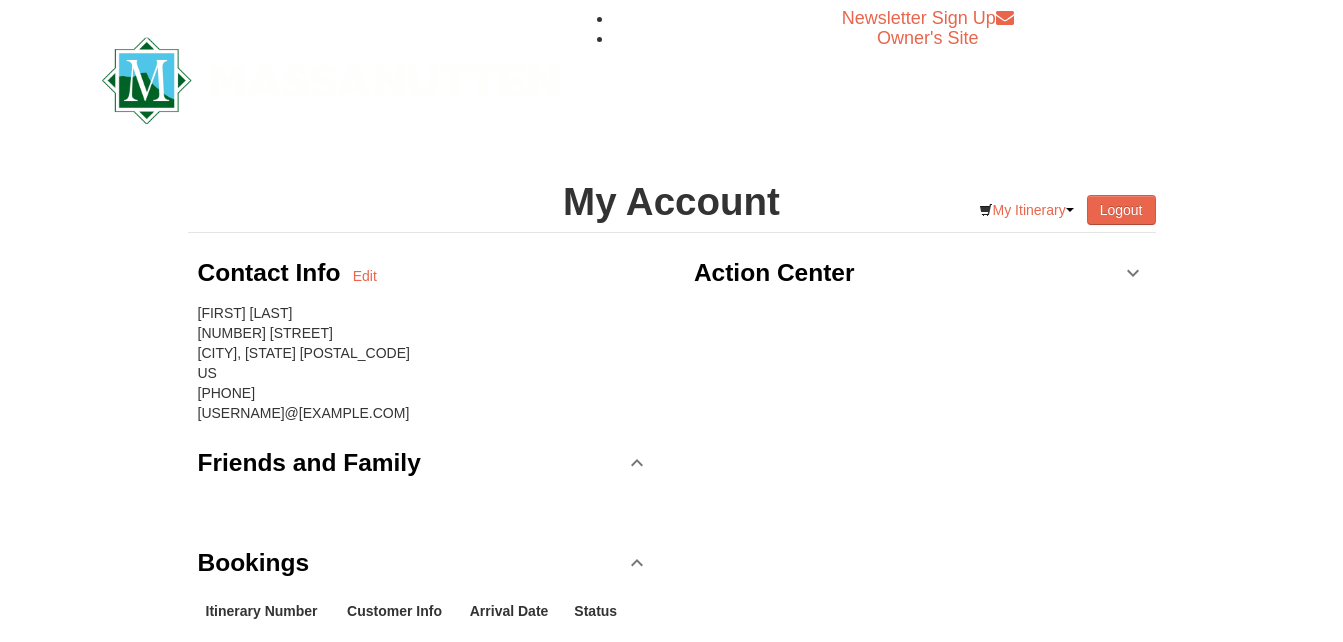 scroll, scrollTop: 0, scrollLeft: 0, axis: both 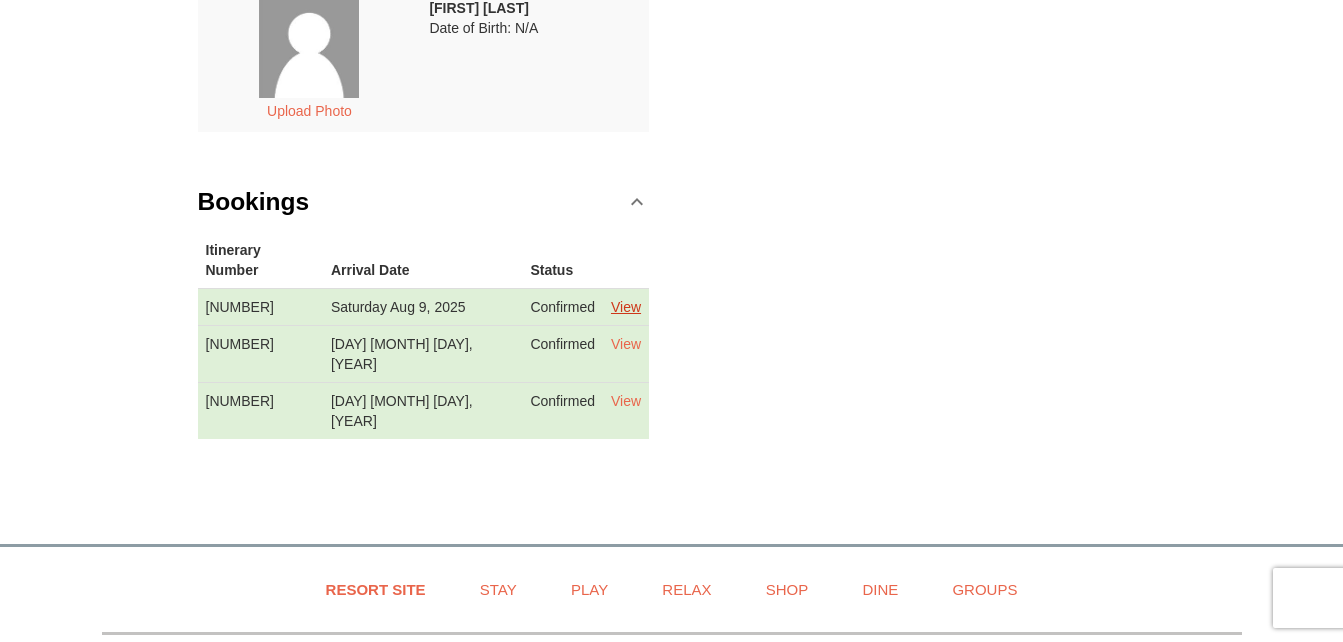 click on "View" at bounding box center [626, 307] 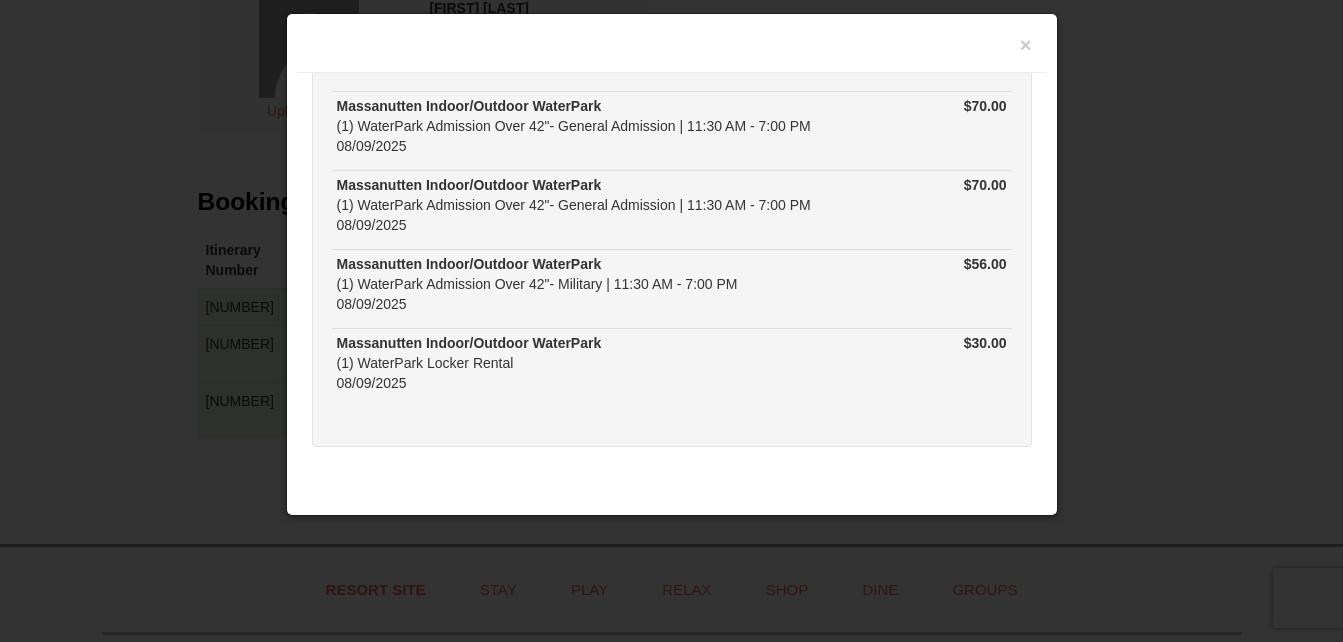scroll, scrollTop: 423, scrollLeft: 0, axis: vertical 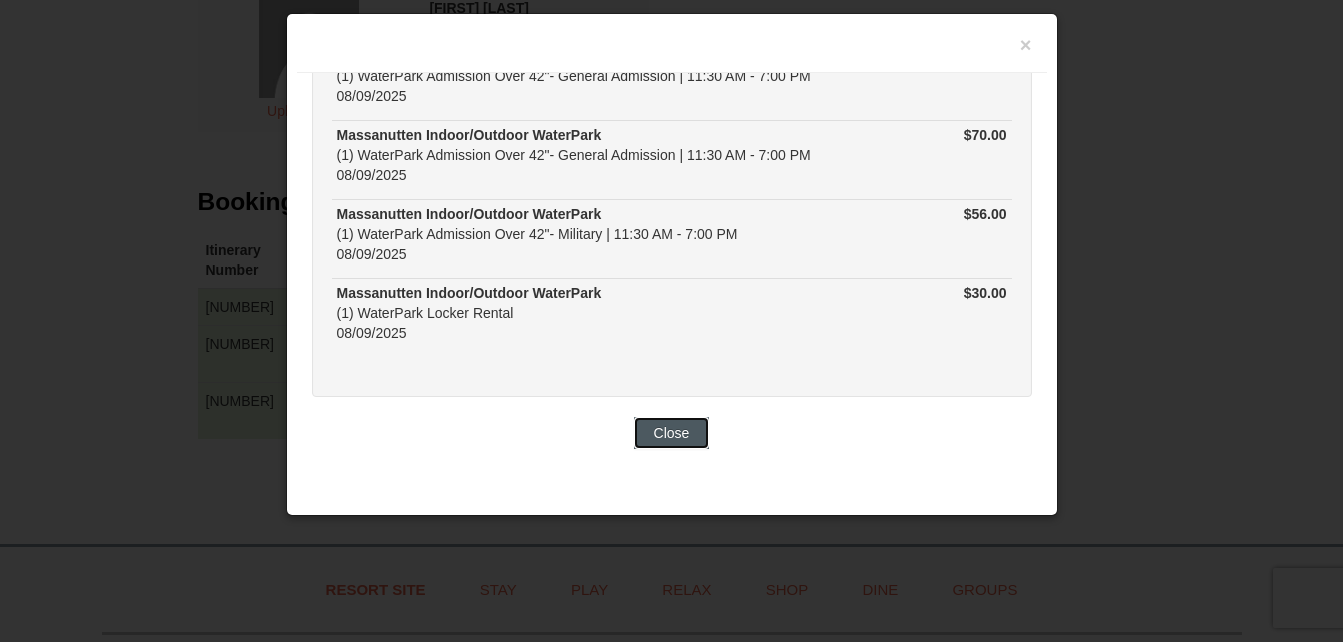 click on "Close" at bounding box center [672, 433] 